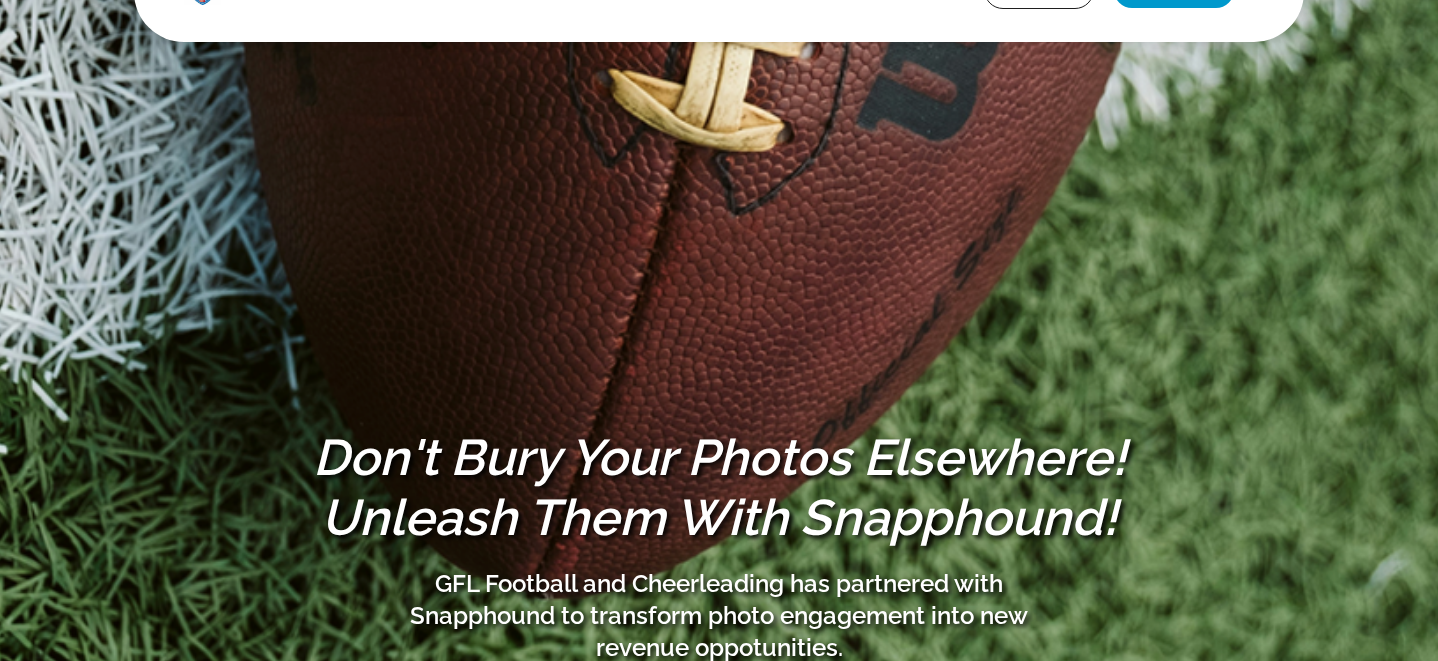 scroll, scrollTop: 0, scrollLeft: 0, axis: both 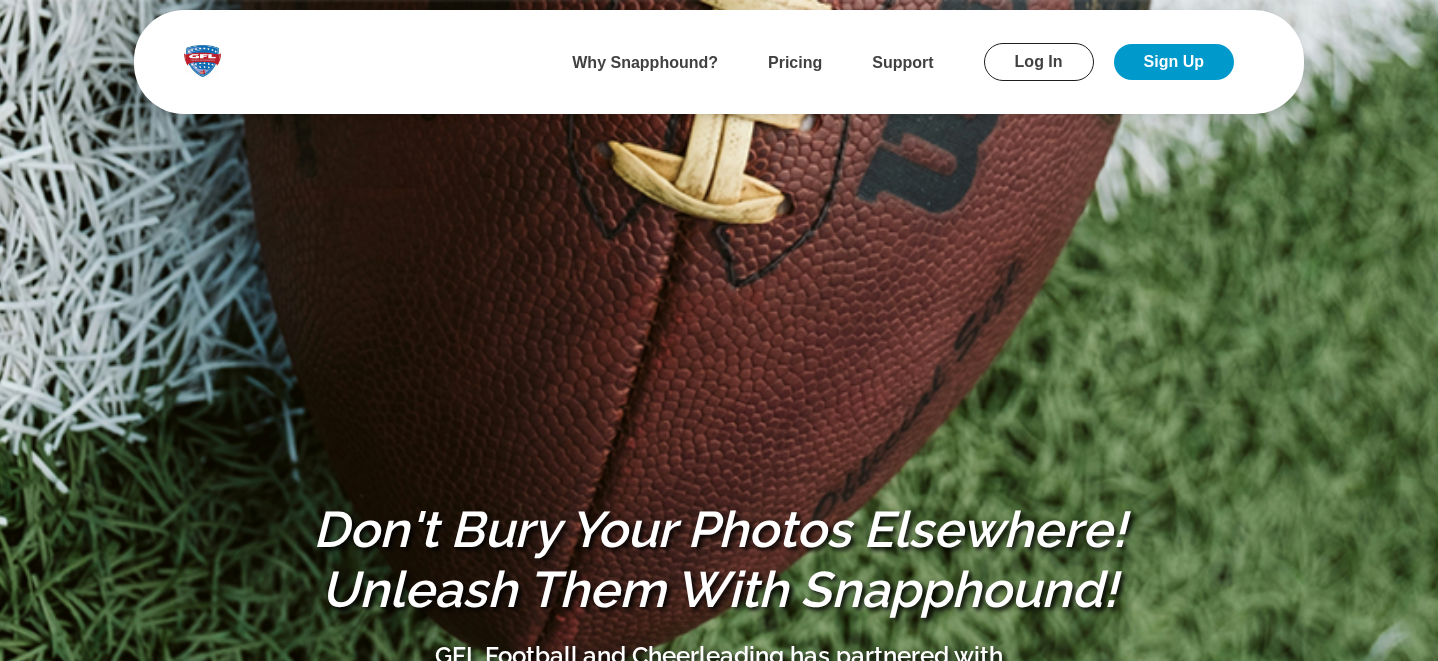 click on "Log In" at bounding box center [1039, 62] 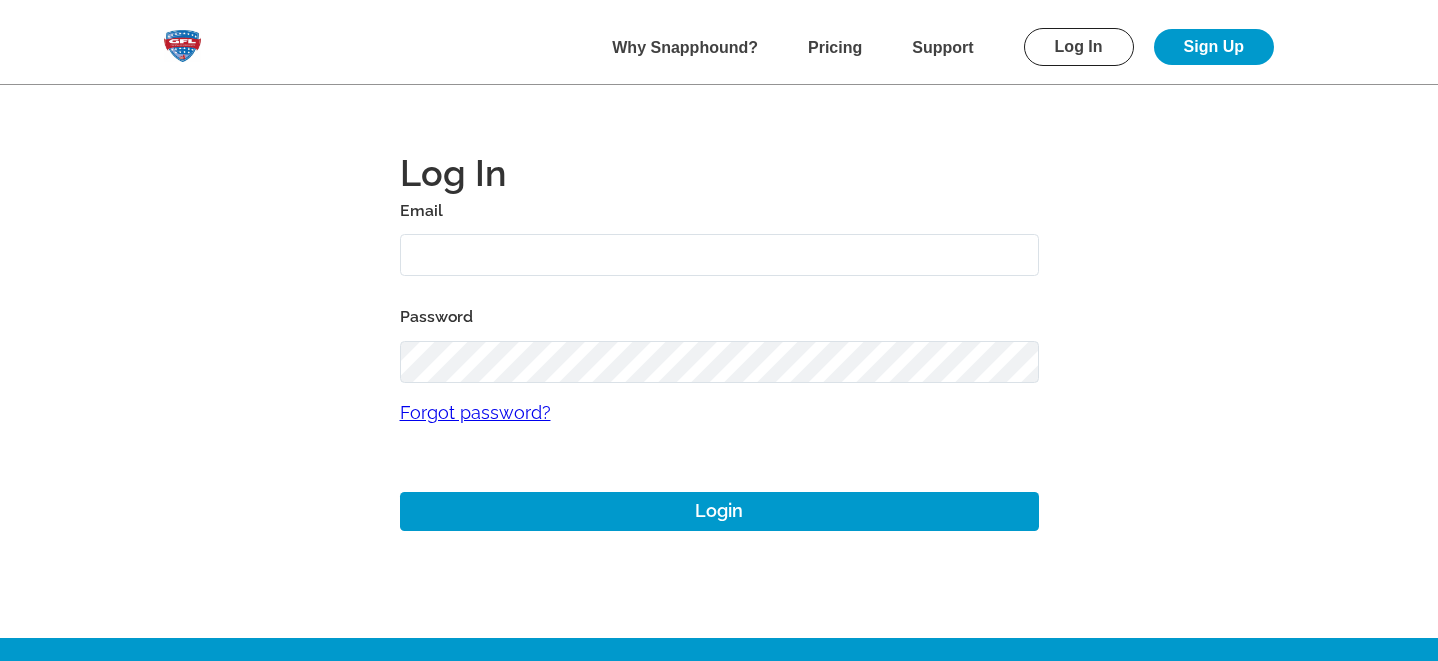 click at bounding box center [719, 255] 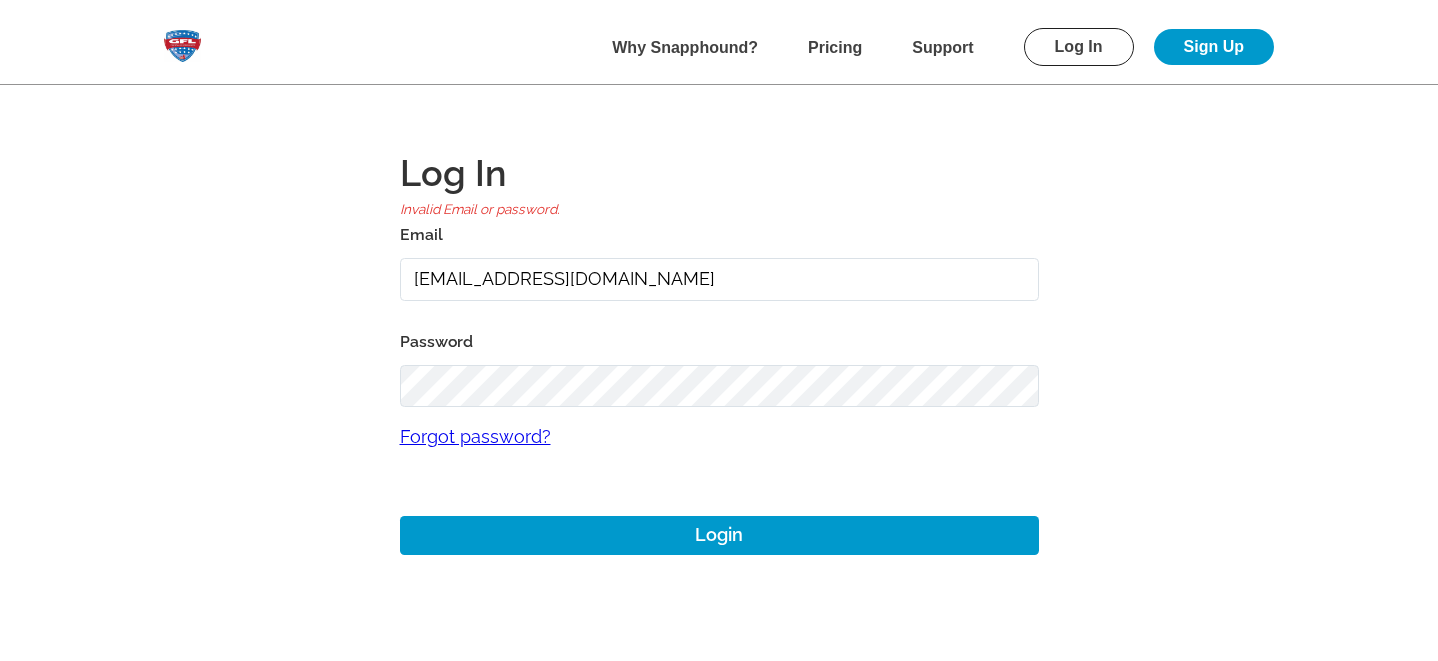 click on "gmitchell@gflfootball.com" at bounding box center [719, 279] 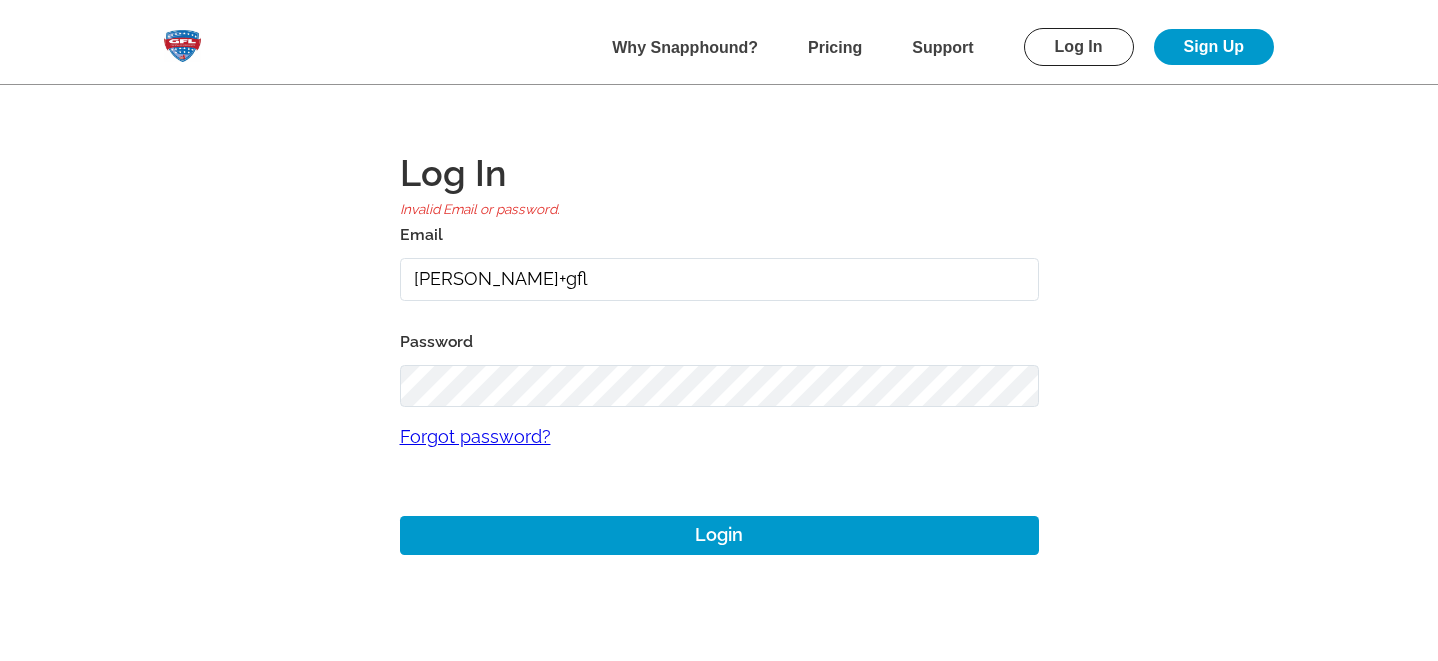 type on "mike+gfl@snapphound.com" 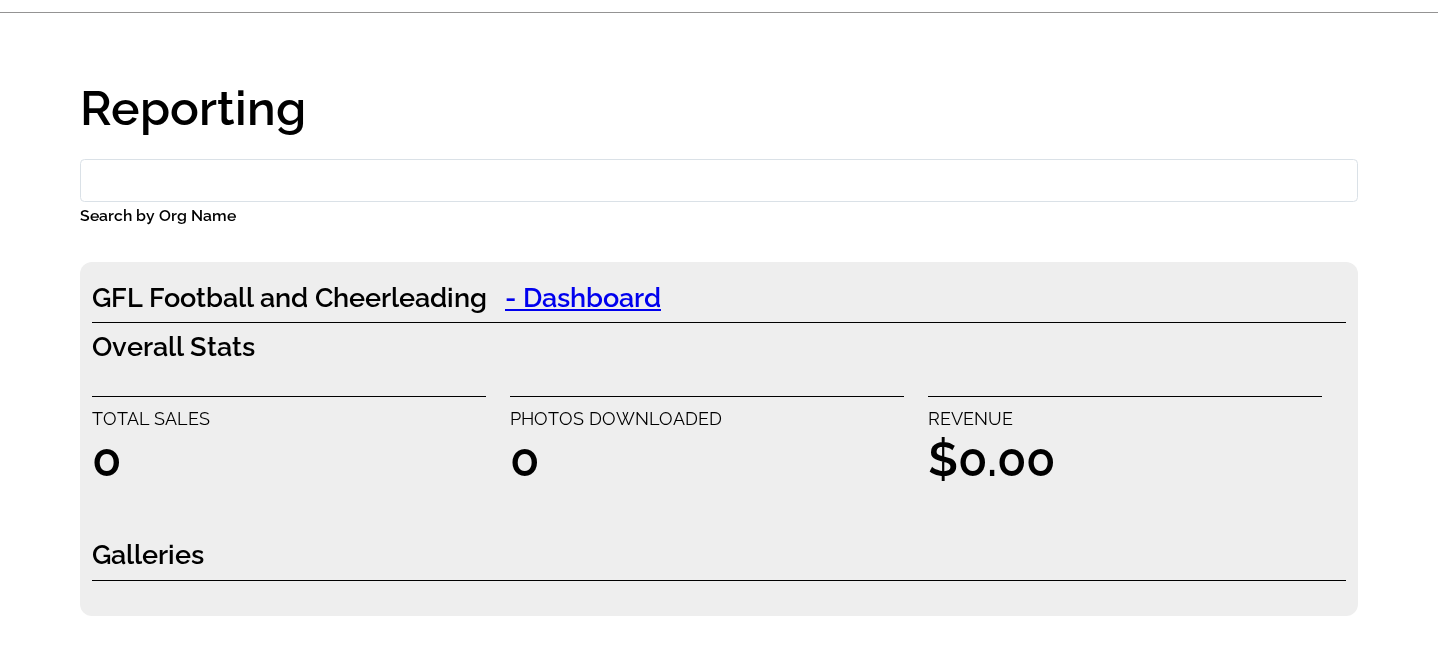 scroll, scrollTop: 0, scrollLeft: 0, axis: both 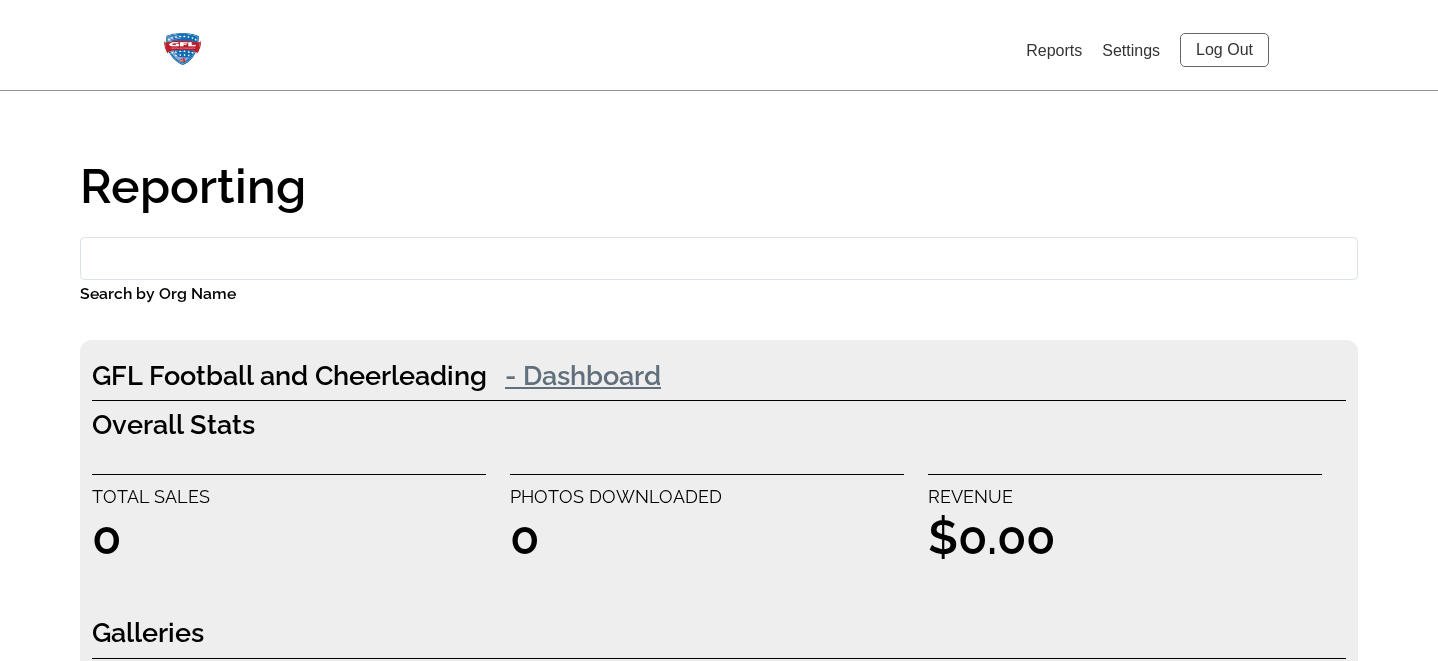 click on "- Dashboard" at bounding box center (583, 375) 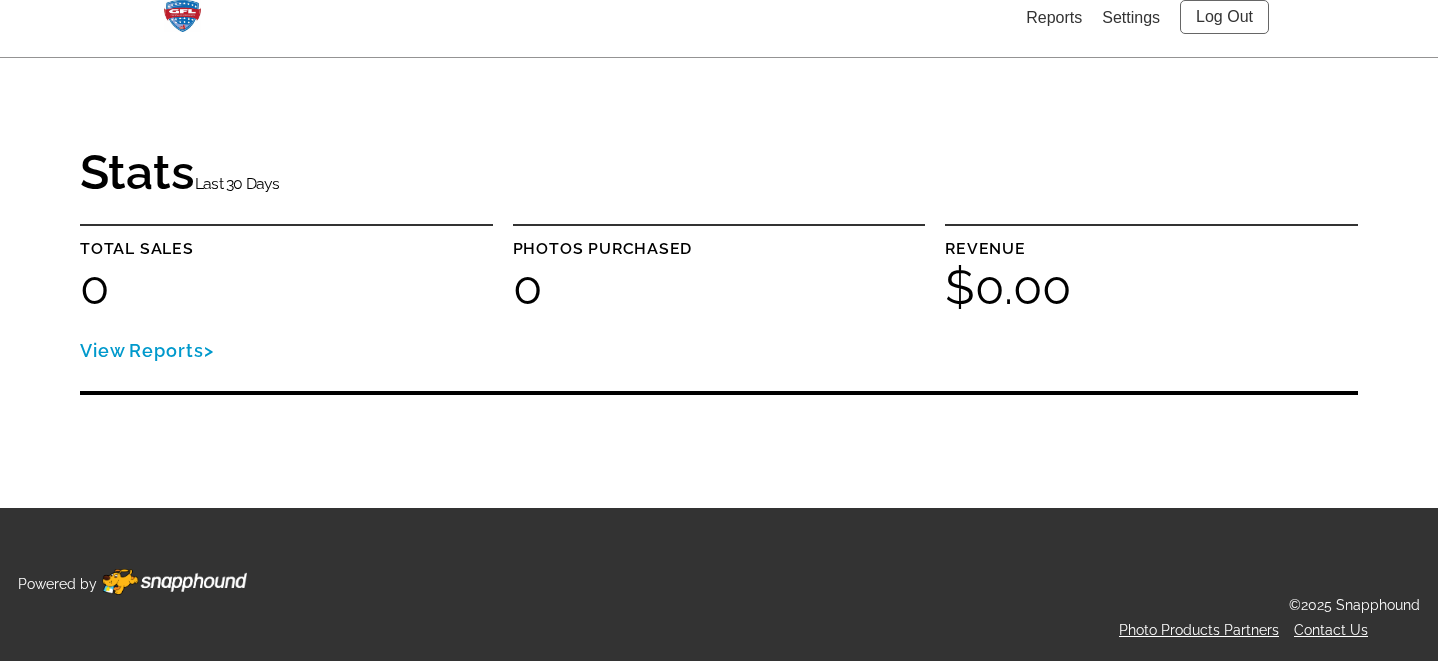 scroll, scrollTop: 0, scrollLeft: 0, axis: both 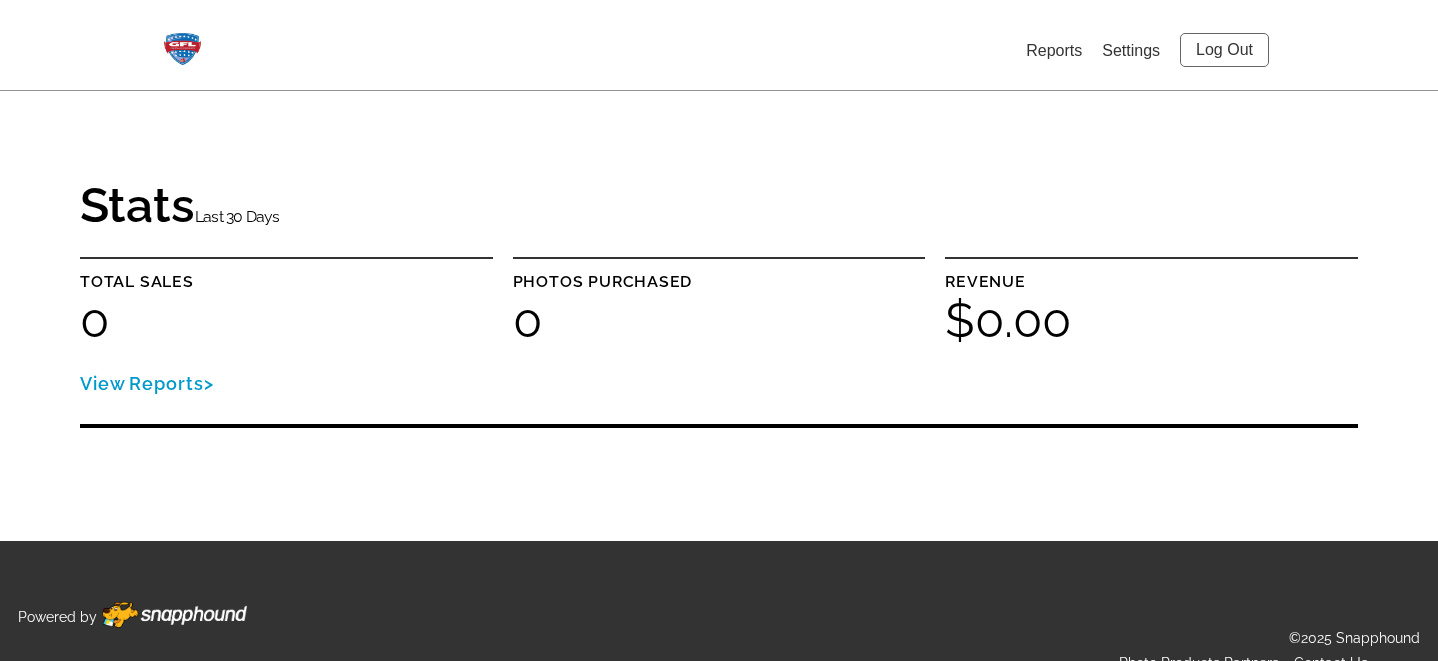 click on "Log Out" at bounding box center [1224, 50] 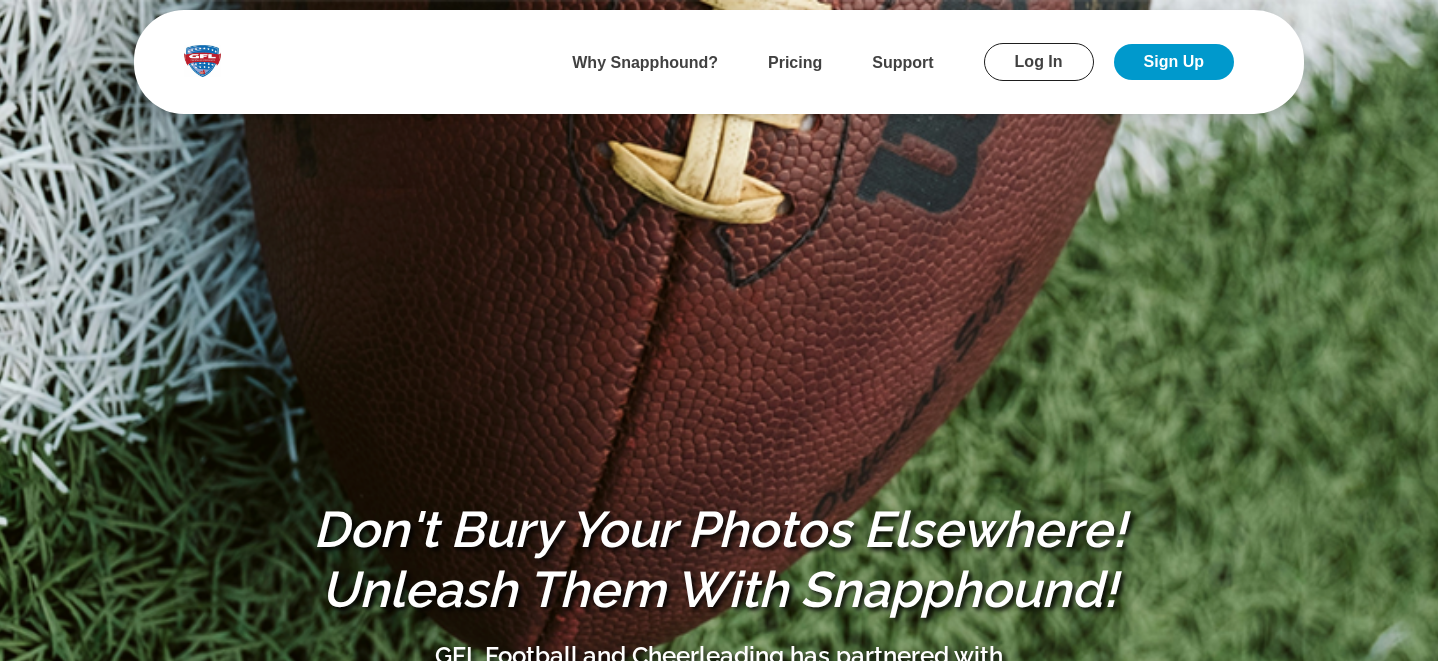 click on "Log In" at bounding box center (1039, 62) 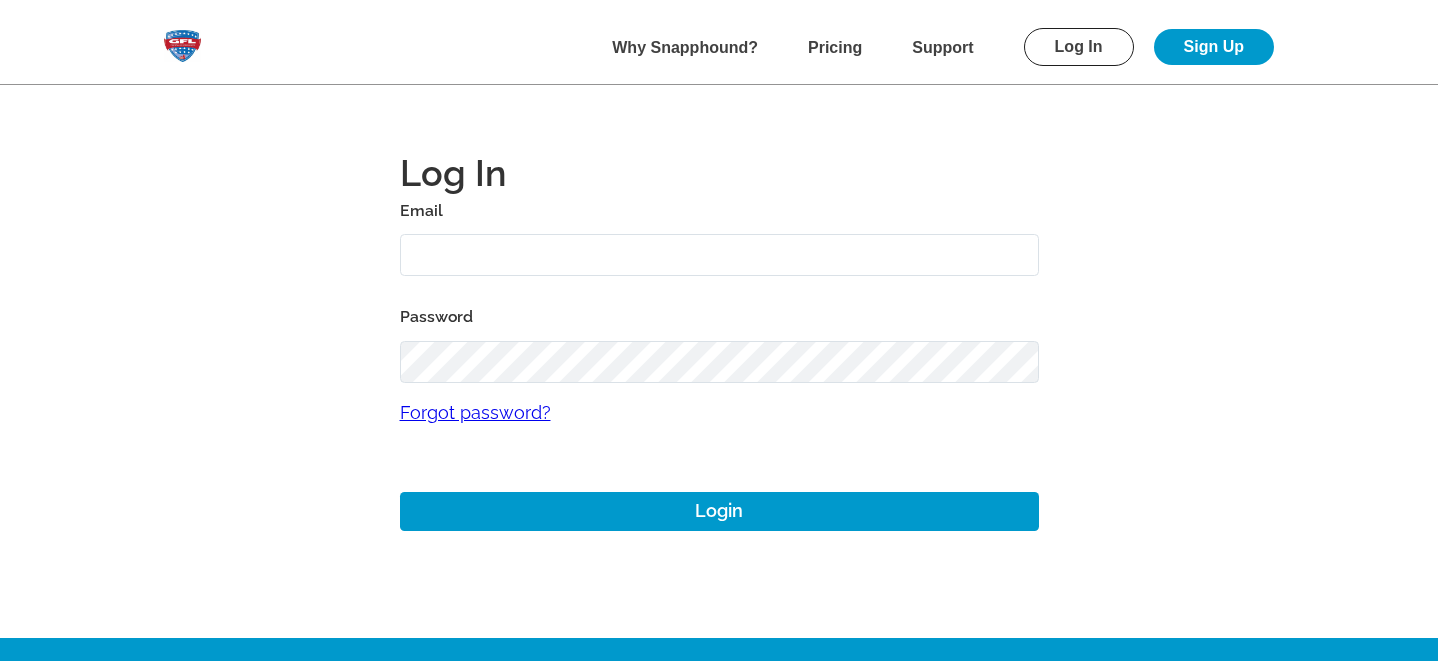 click at bounding box center [719, 255] 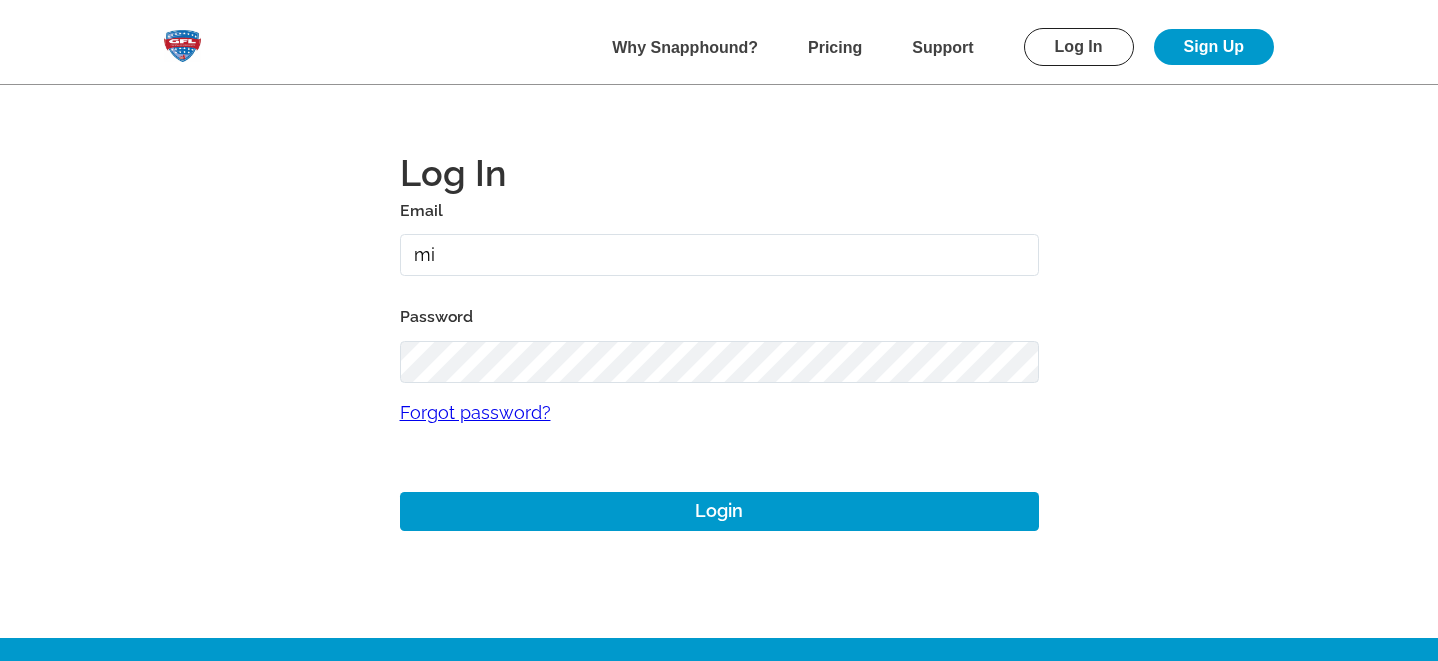 type on "m" 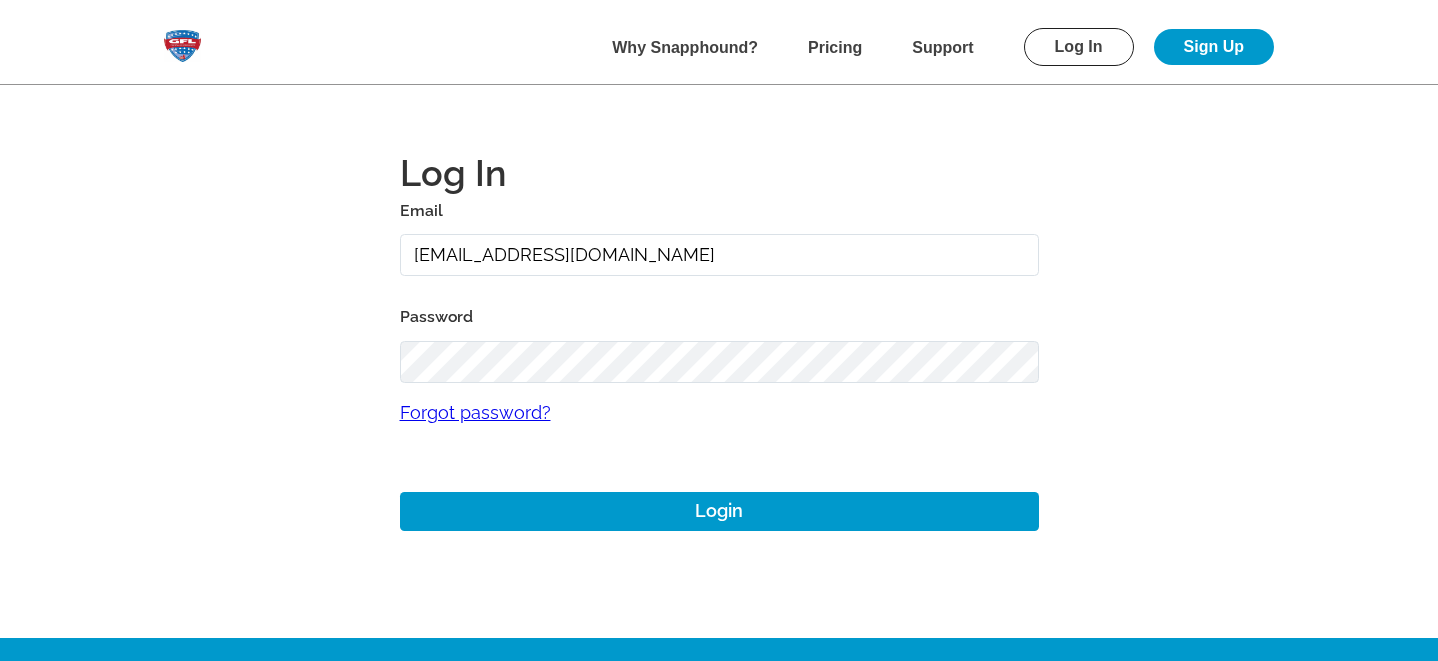 click on "alansharp+1@sharpedgeventures.com" at bounding box center (719, 255) 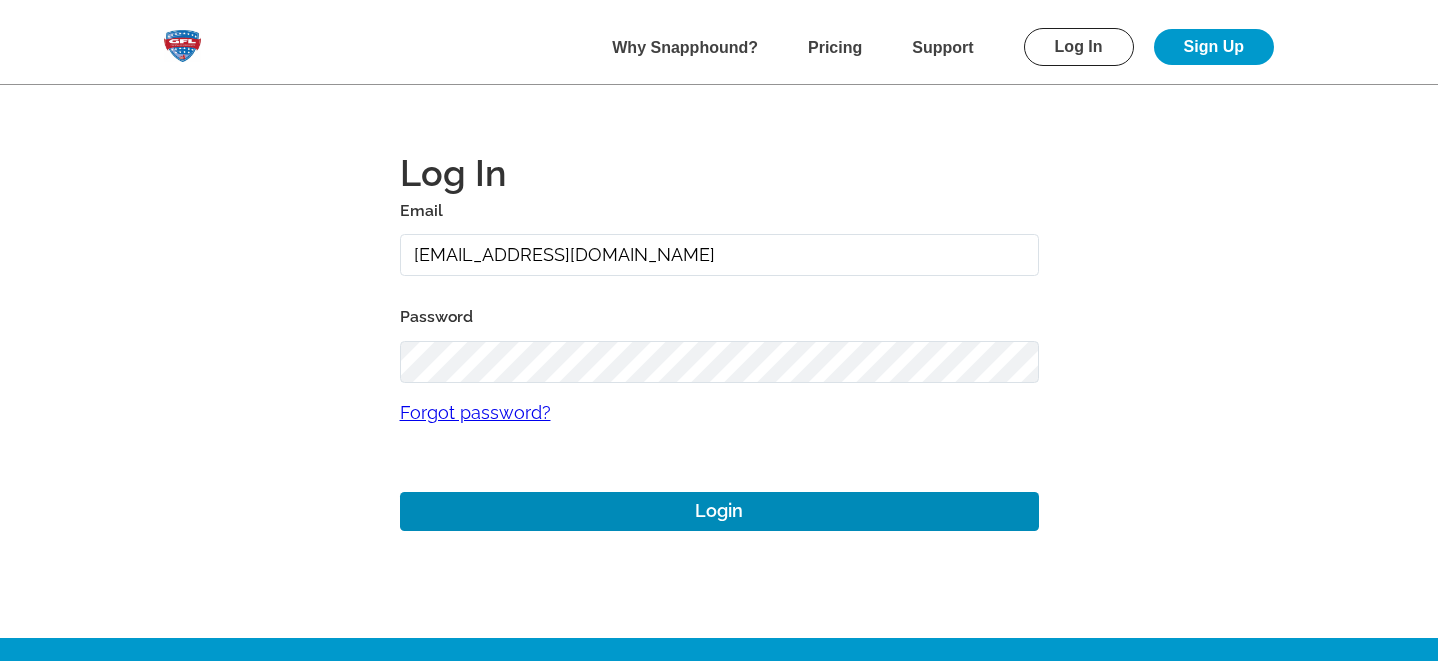 type on "alansharp@sharpedgeventures.com" 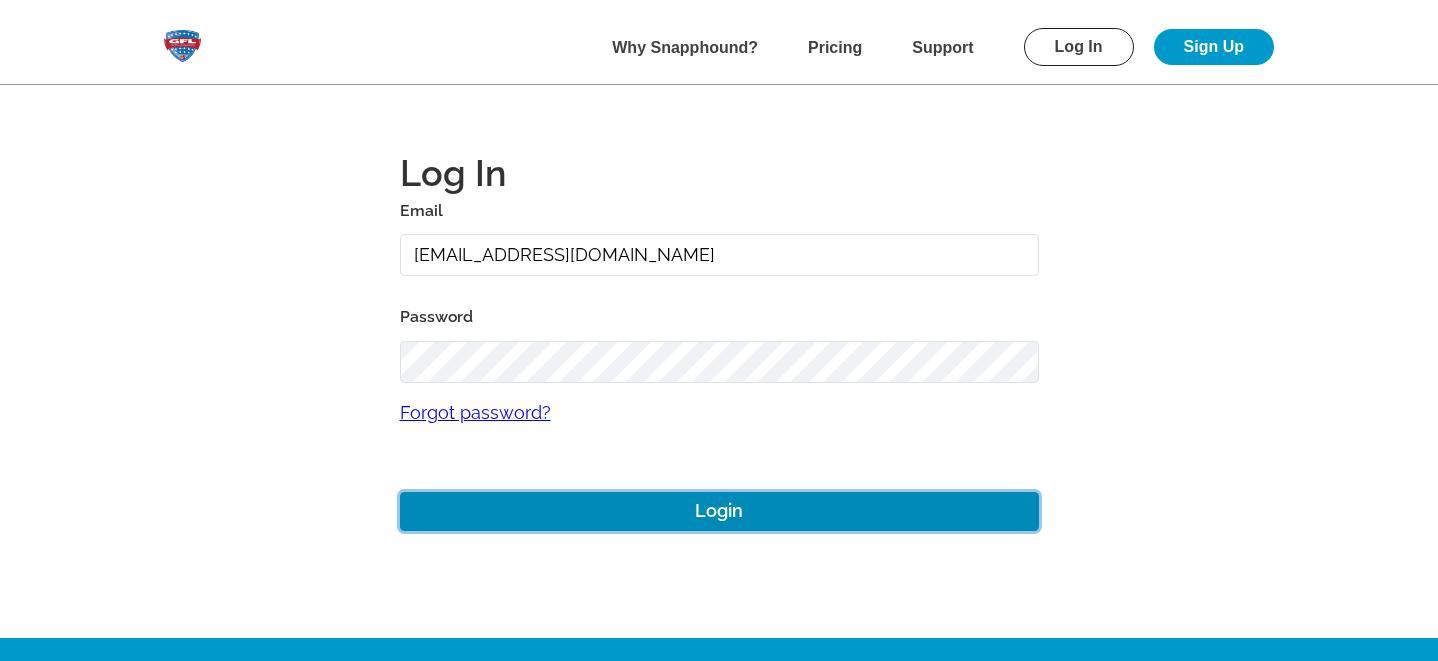 click on "Login" at bounding box center [719, 511] 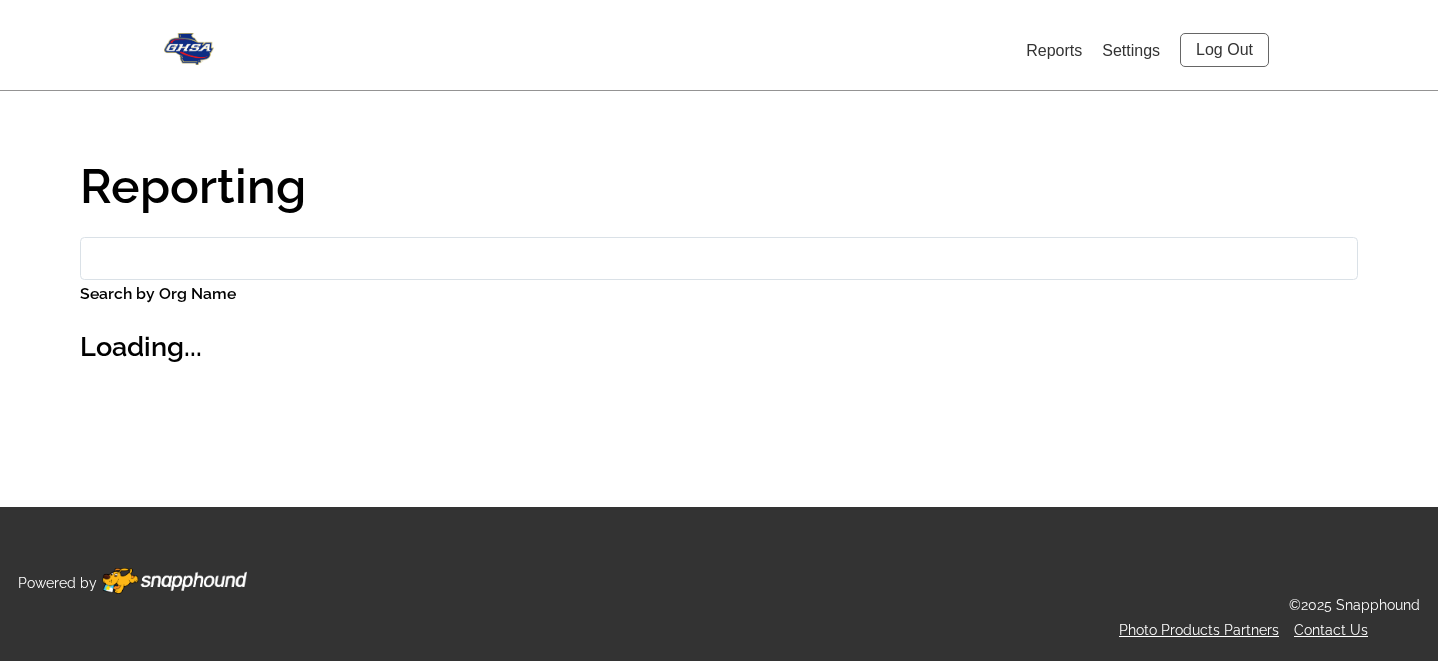 click on "Reports" at bounding box center (1054, 50) 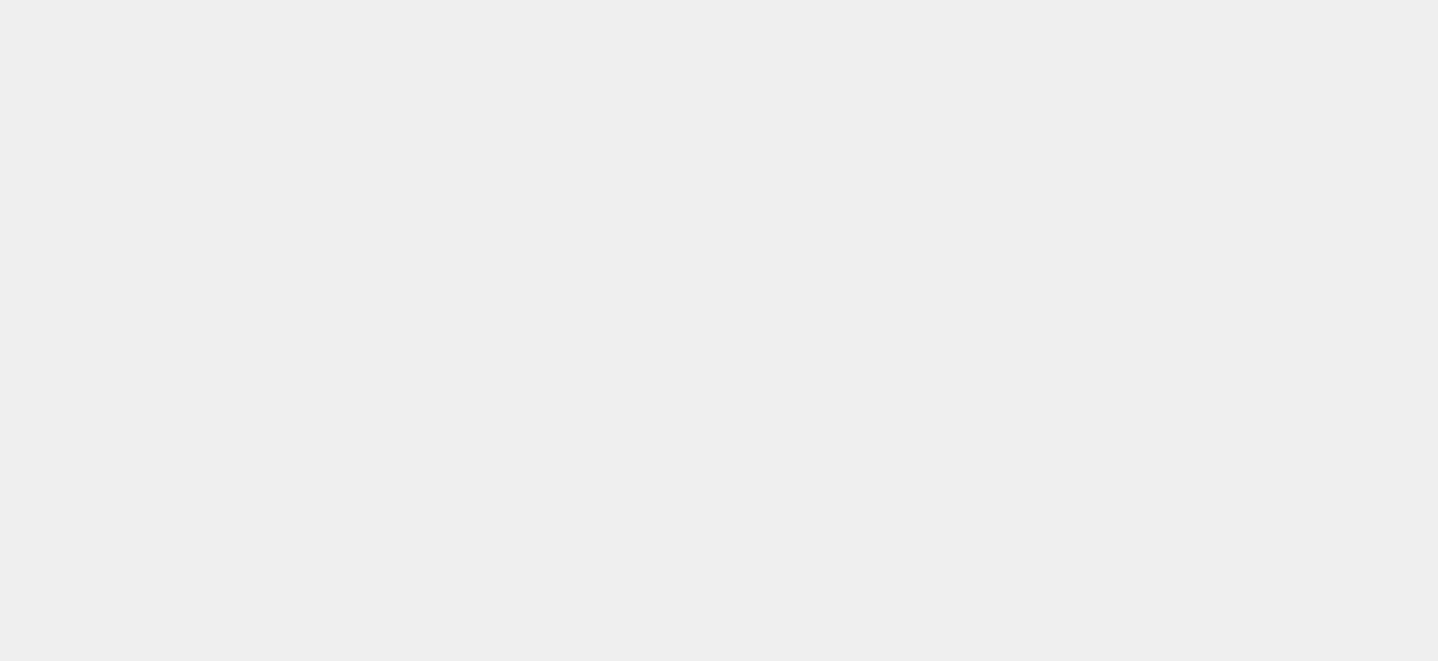 scroll, scrollTop: 0, scrollLeft: 0, axis: both 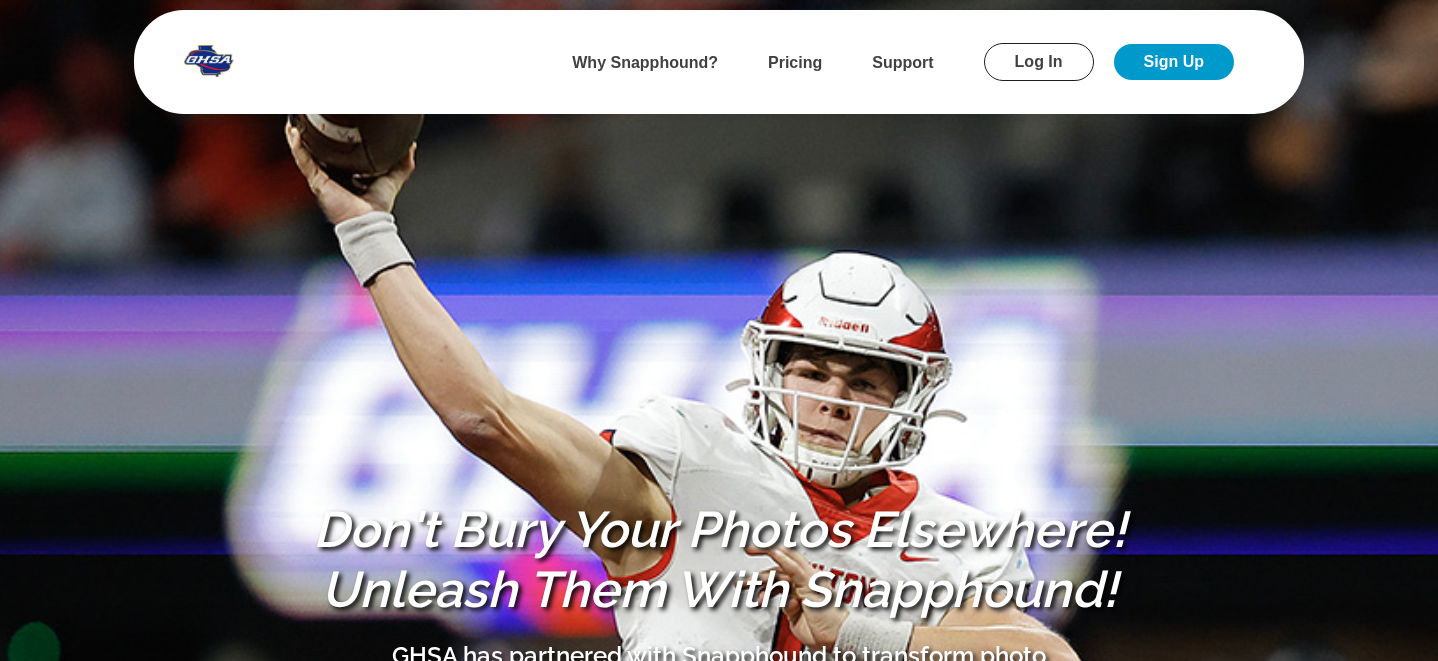 click on "Log In" at bounding box center [1039, 62] 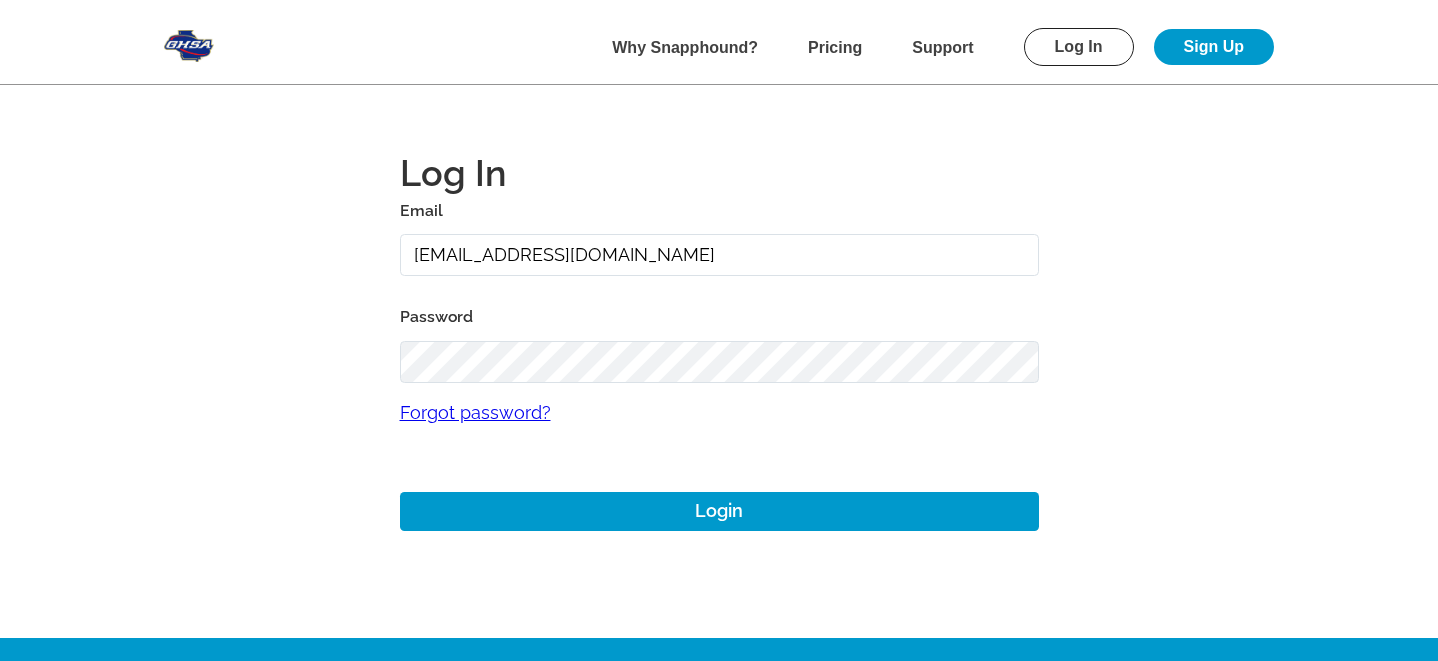 click on "alansharp+1@sharpedgeventures.com" at bounding box center [719, 255] 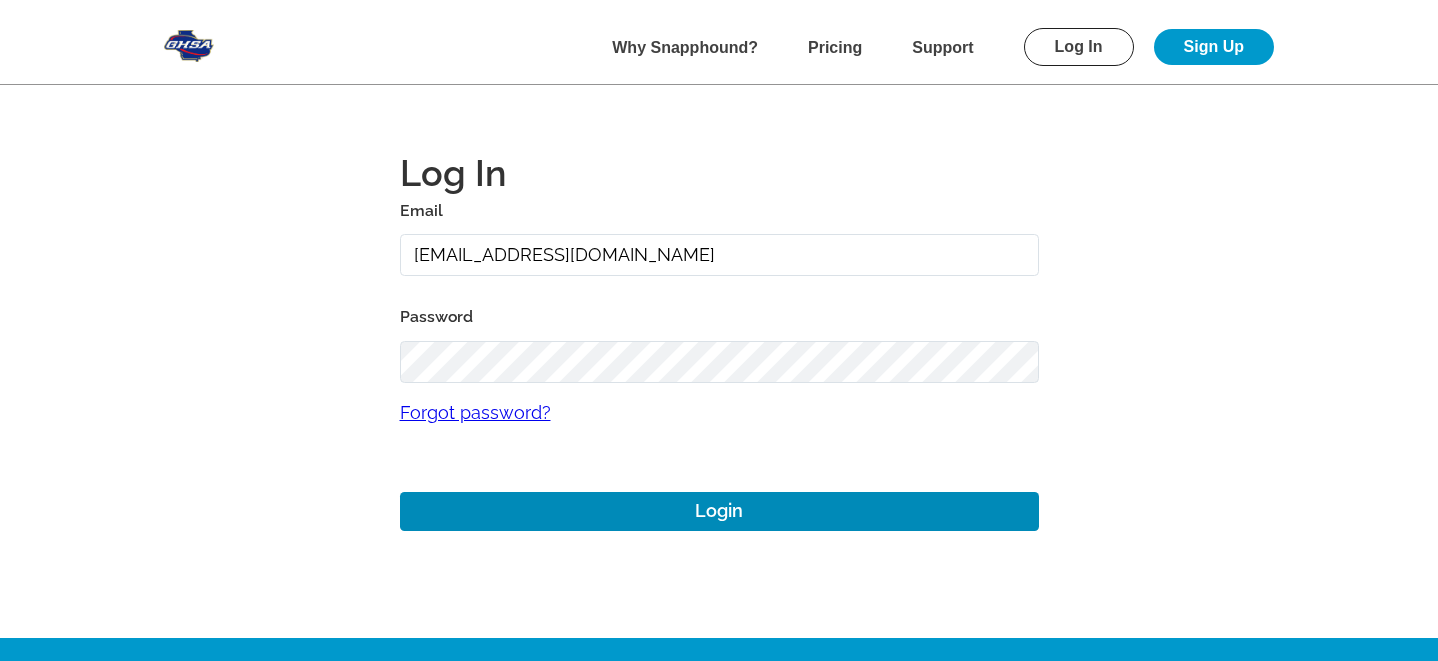 type on "alansharp@sharpedgeventures.com" 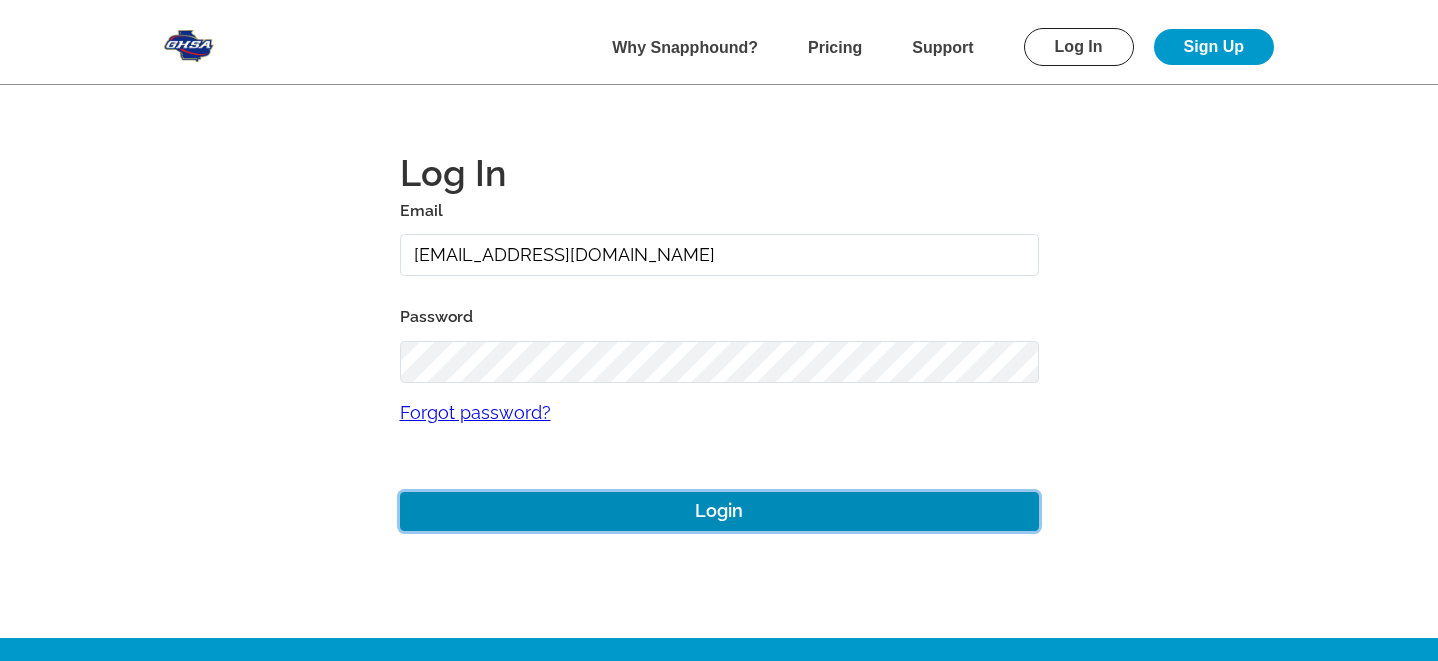 click on "Login" at bounding box center [719, 511] 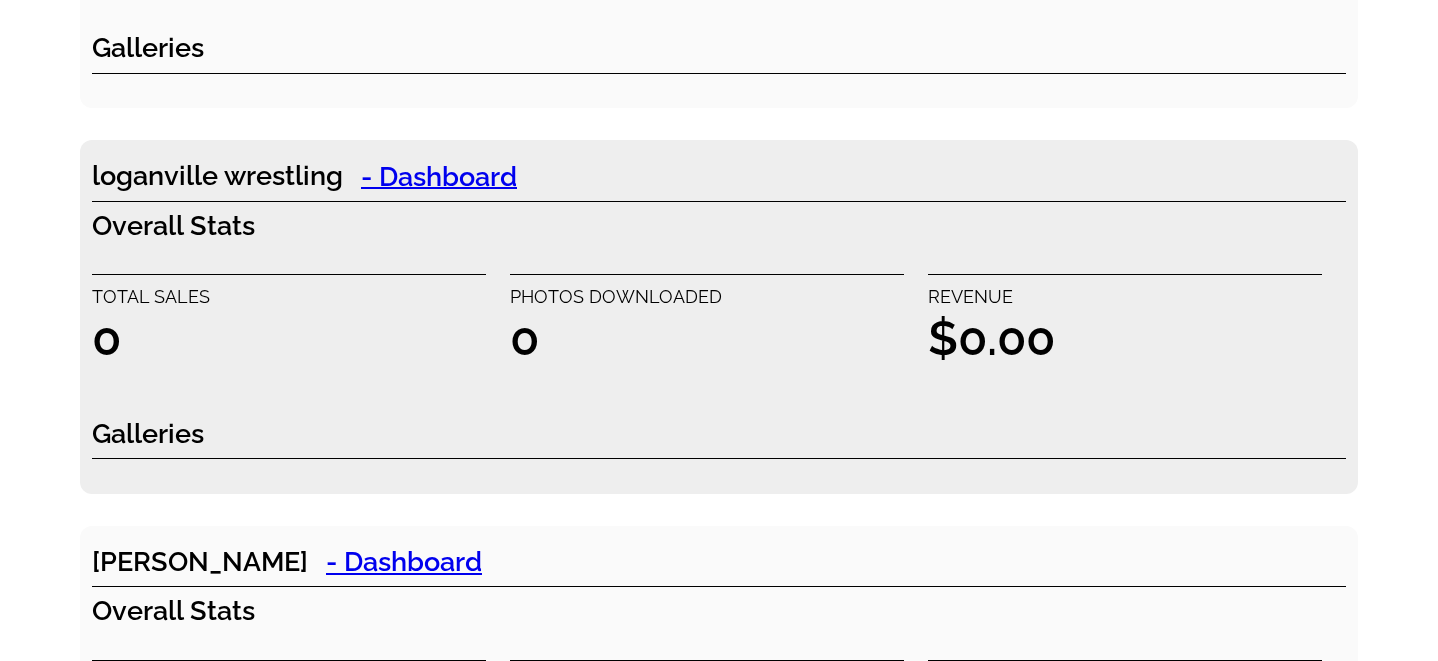 scroll, scrollTop: 0, scrollLeft: 0, axis: both 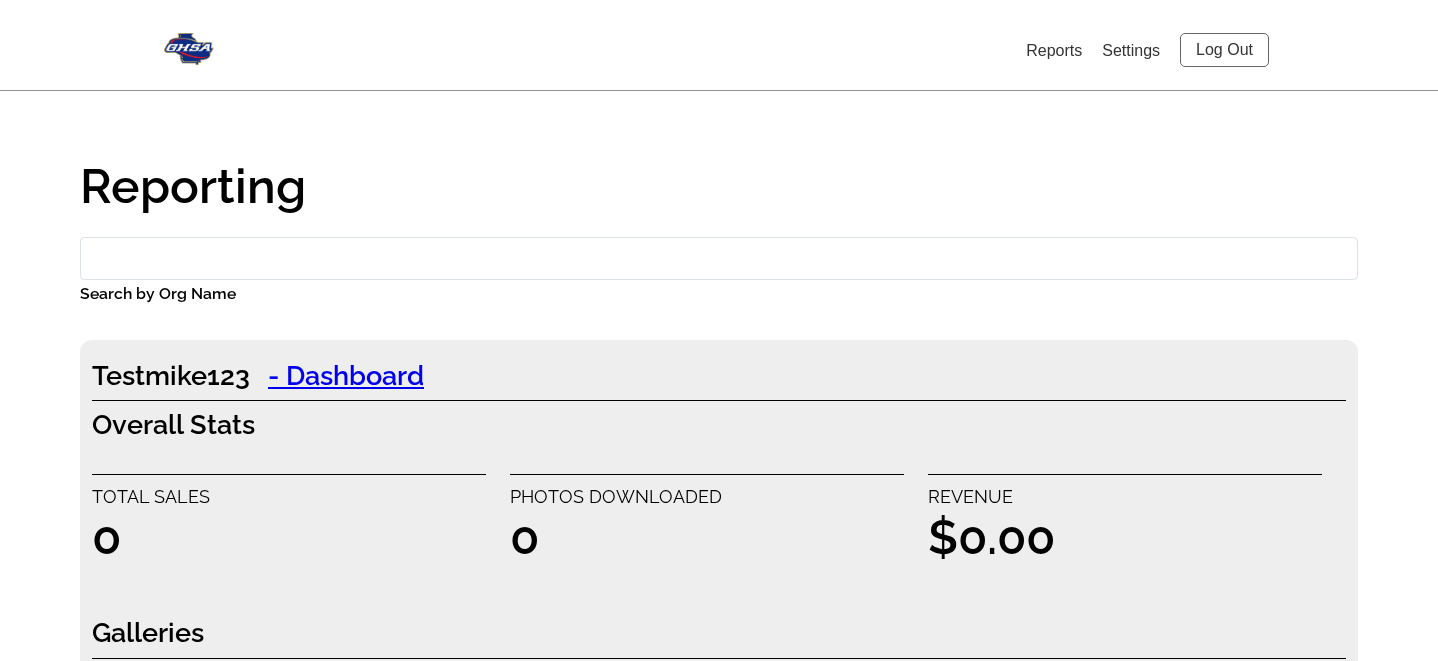 click on "Log Out" at bounding box center (1224, 50) 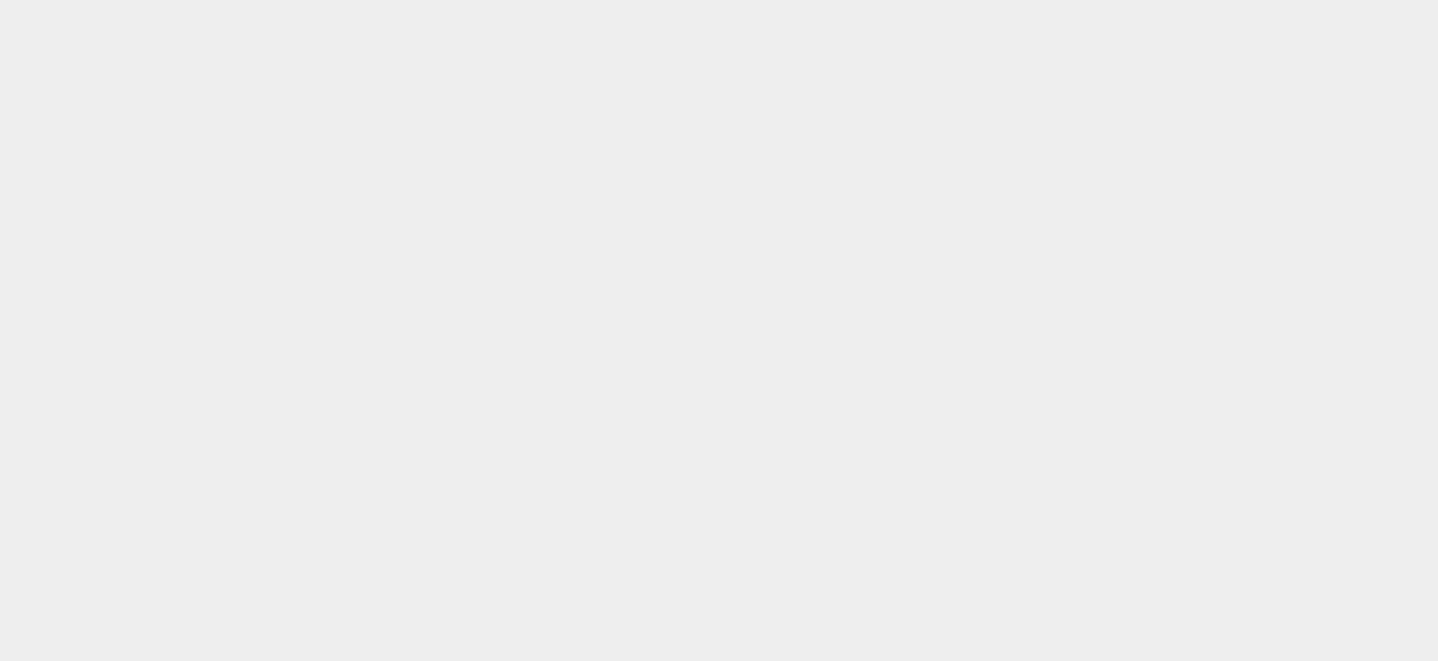 scroll, scrollTop: 0, scrollLeft: 0, axis: both 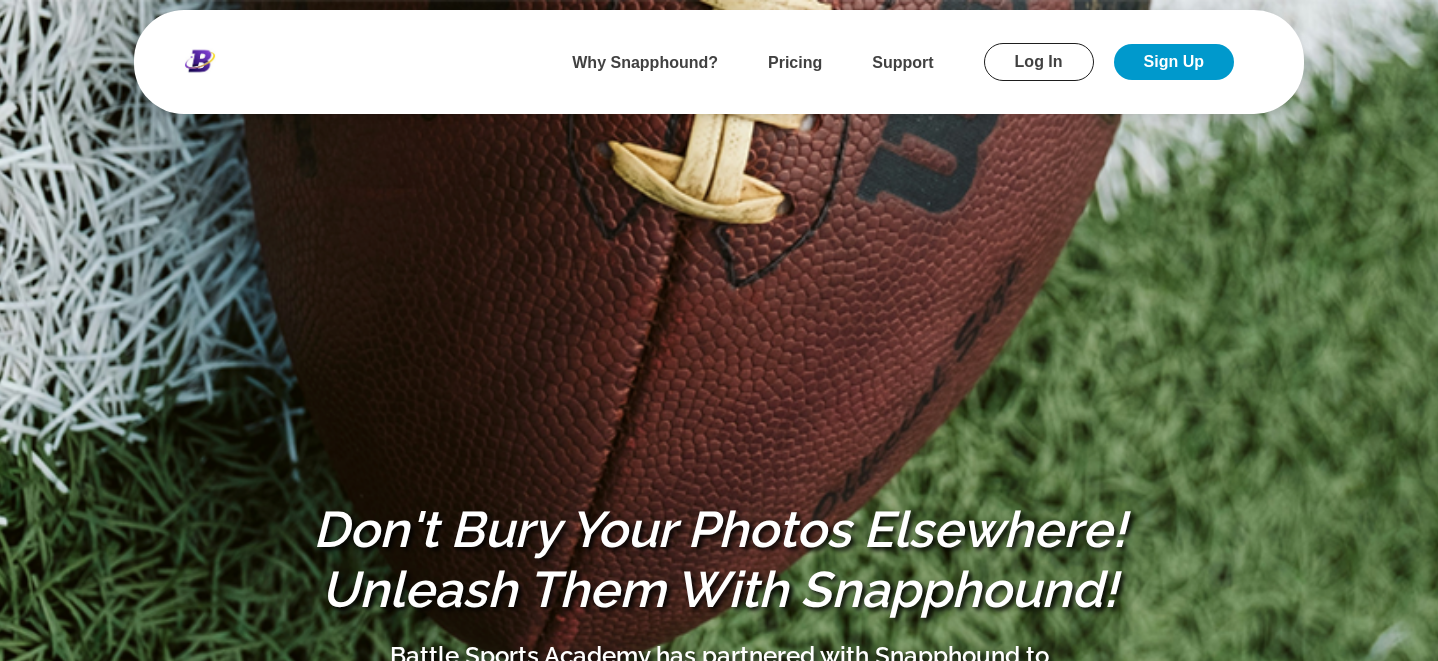 click on "Log In" at bounding box center (1039, 62) 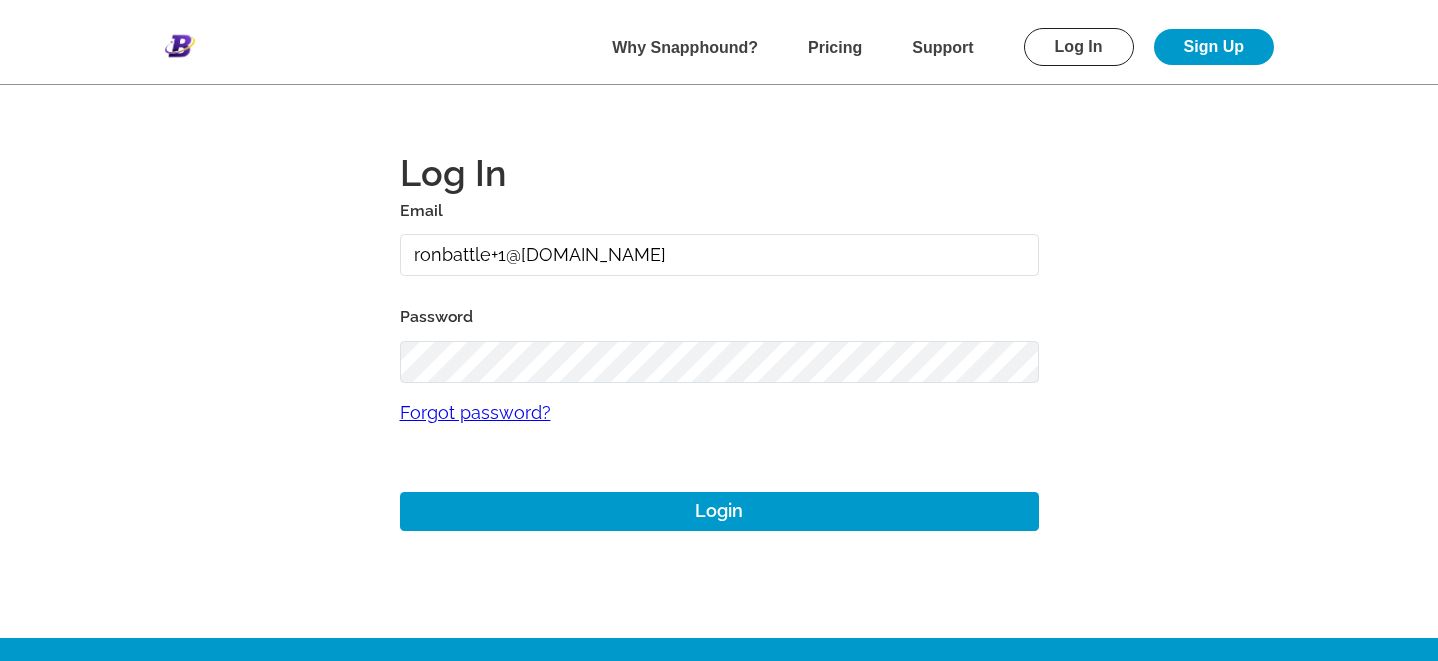 click on "ronbattle+1@hotmail.com" at bounding box center (719, 255) 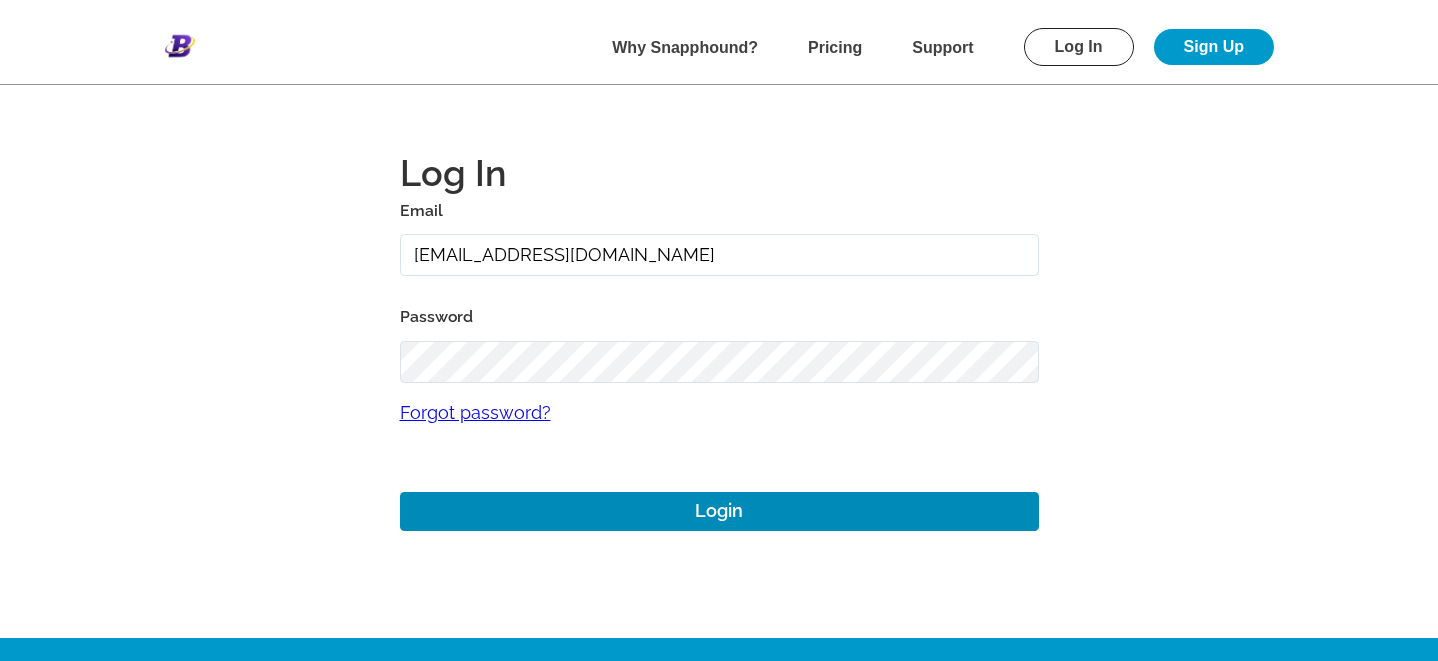 type on "ronbattle@hotmail.com" 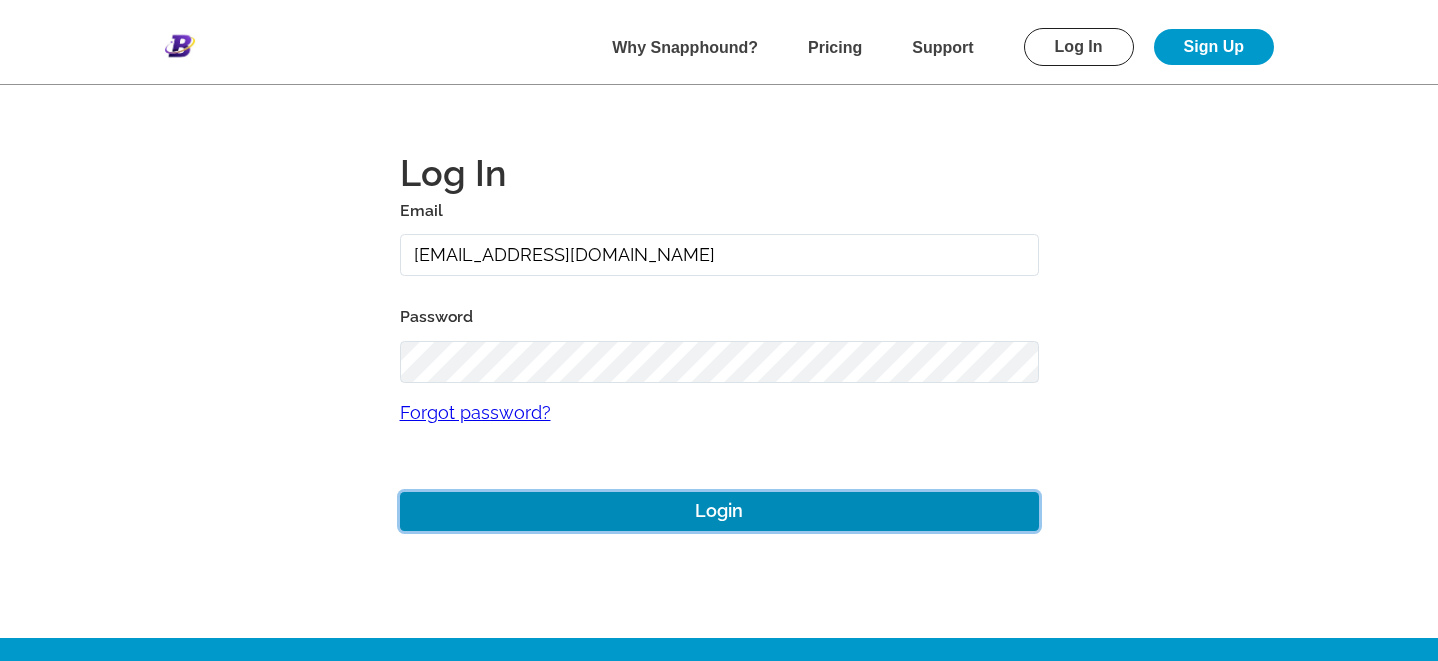 click on "Login" at bounding box center (719, 511) 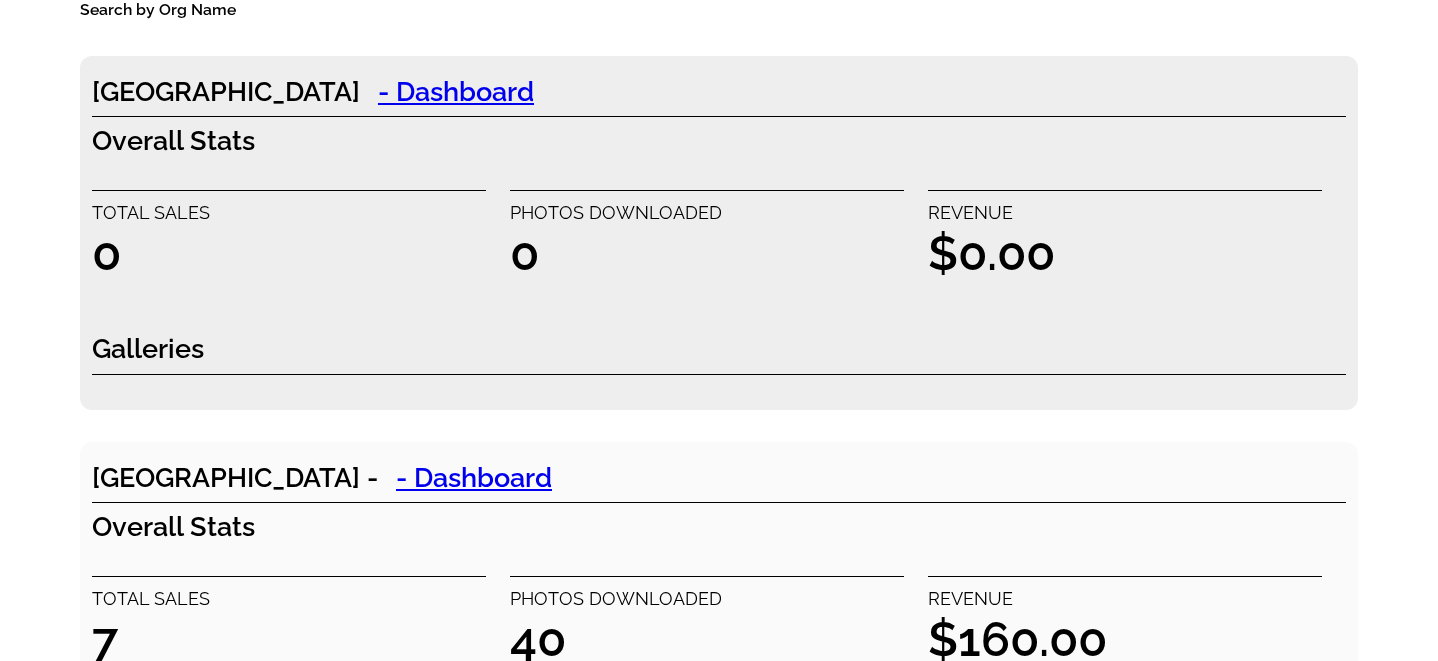 scroll, scrollTop: 74, scrollLeft: 0, axis: vertical 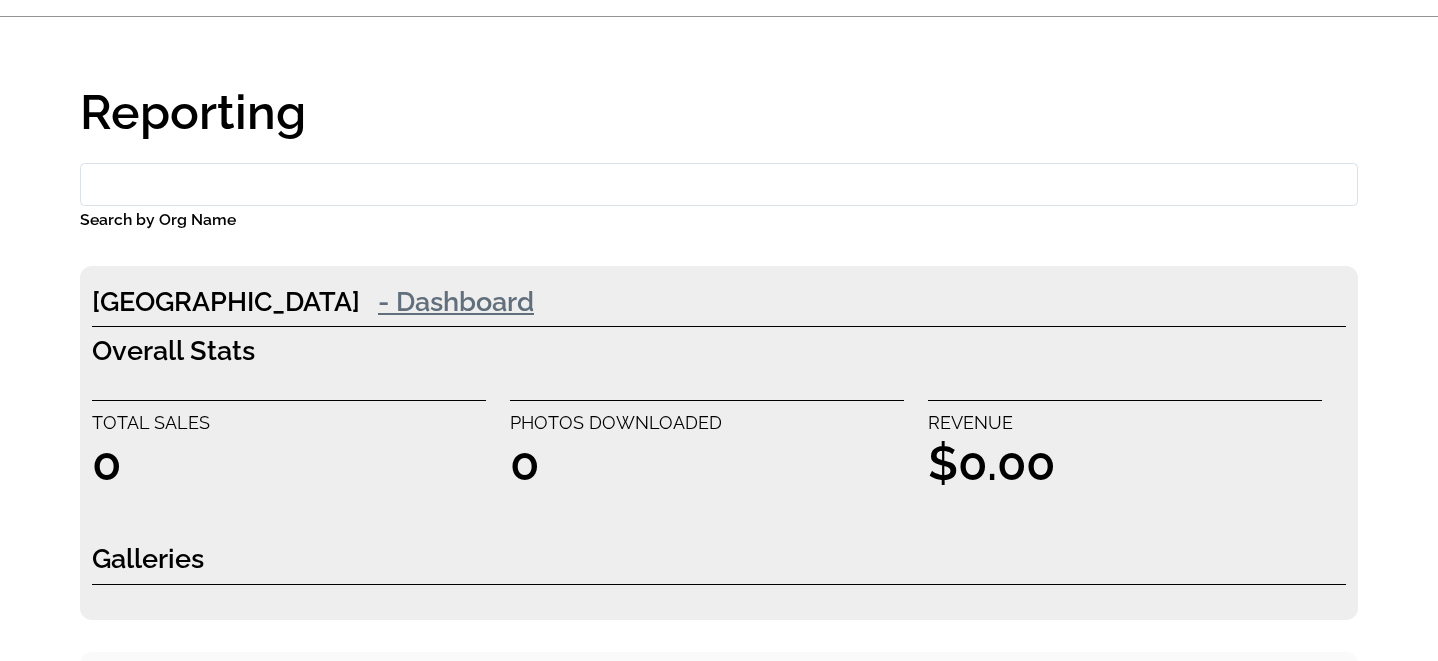 click on "- Dashboard" at bounding box center (456, 301) 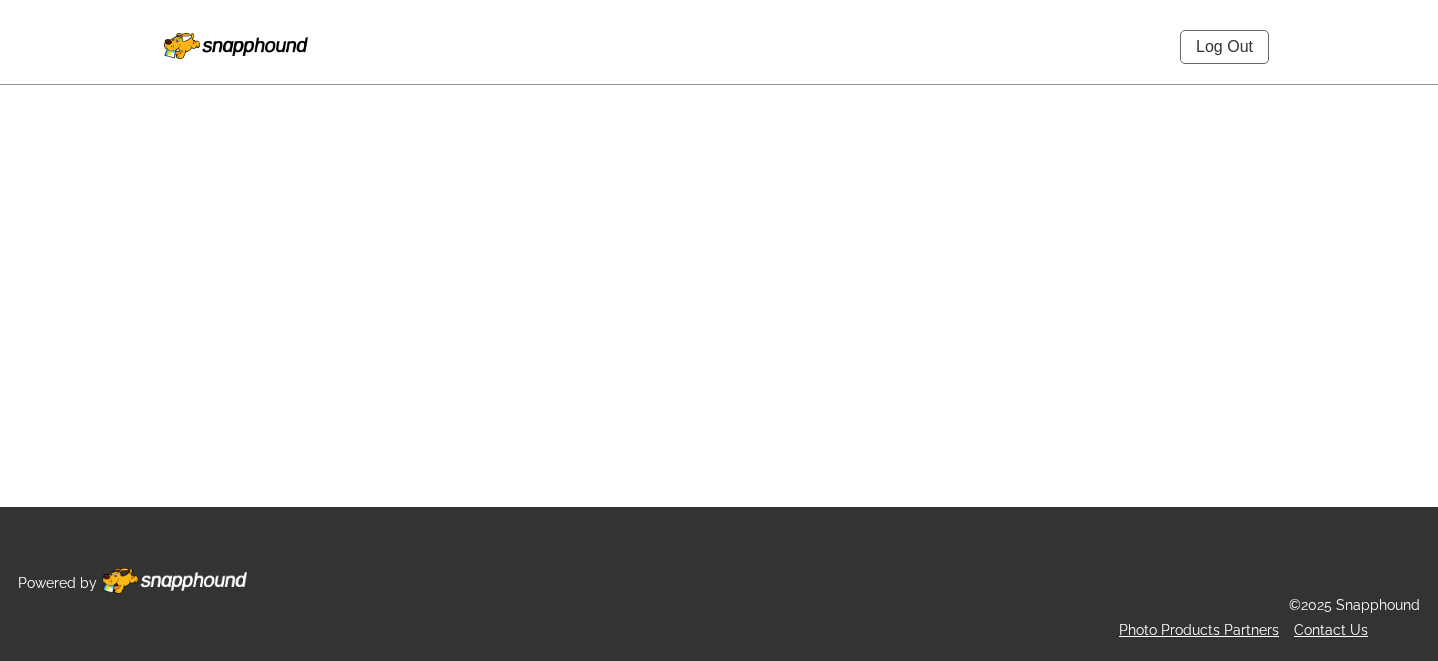 scroll, scrollTop: 0, scrollLeft: 0, axis: both 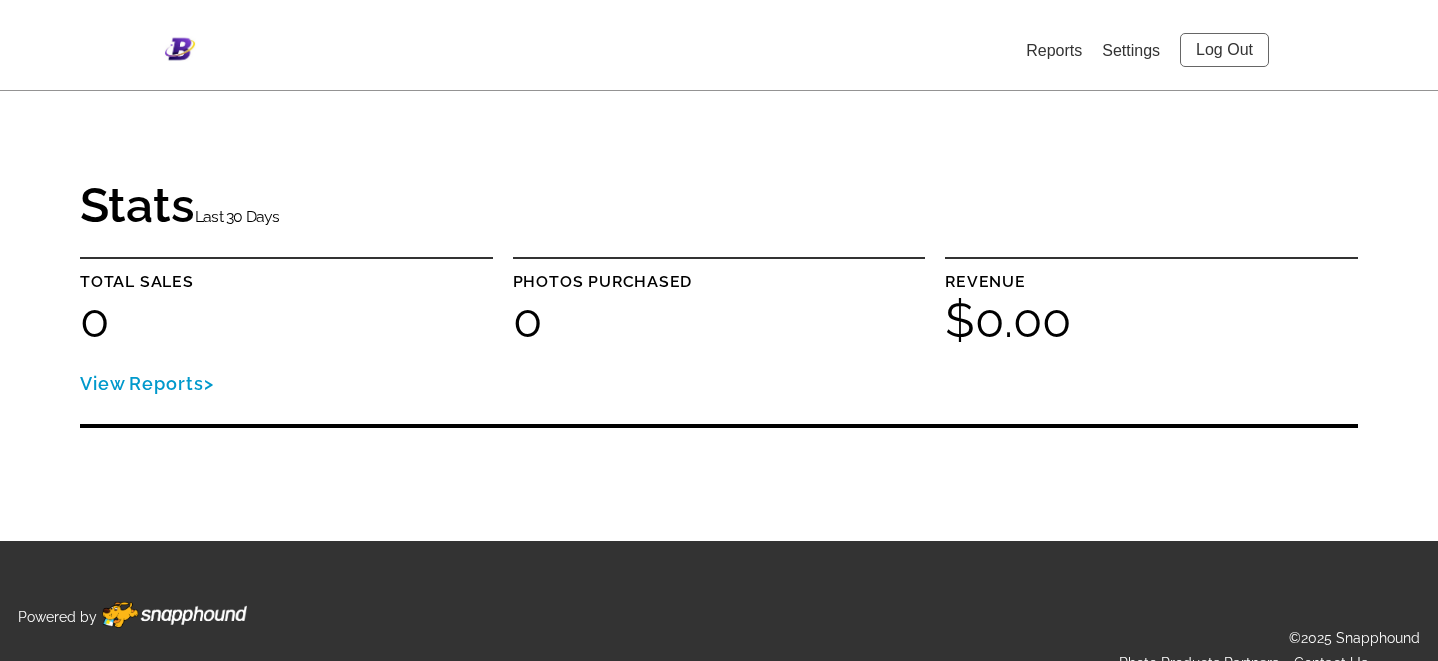 click on "Log Out" at bounding box center [1224, 50] 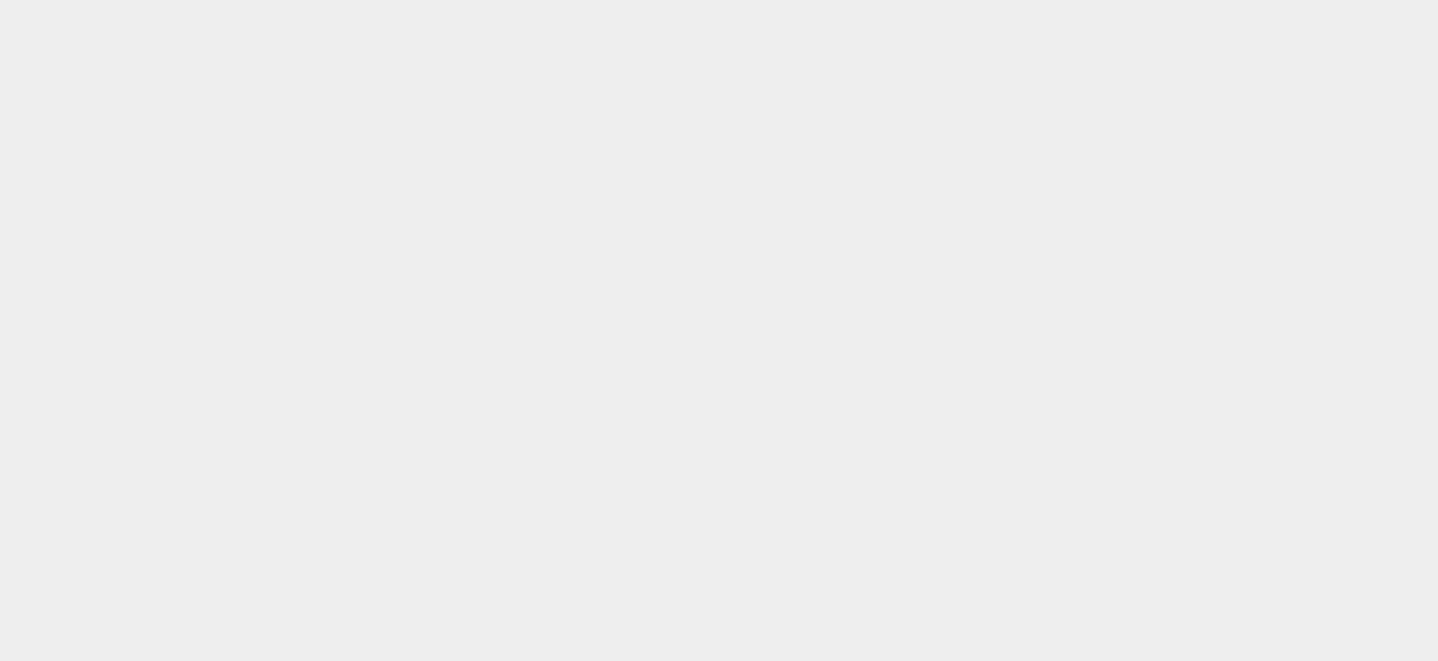 scroll, scrollTop: 0, scrollLeft: 0, axis: both 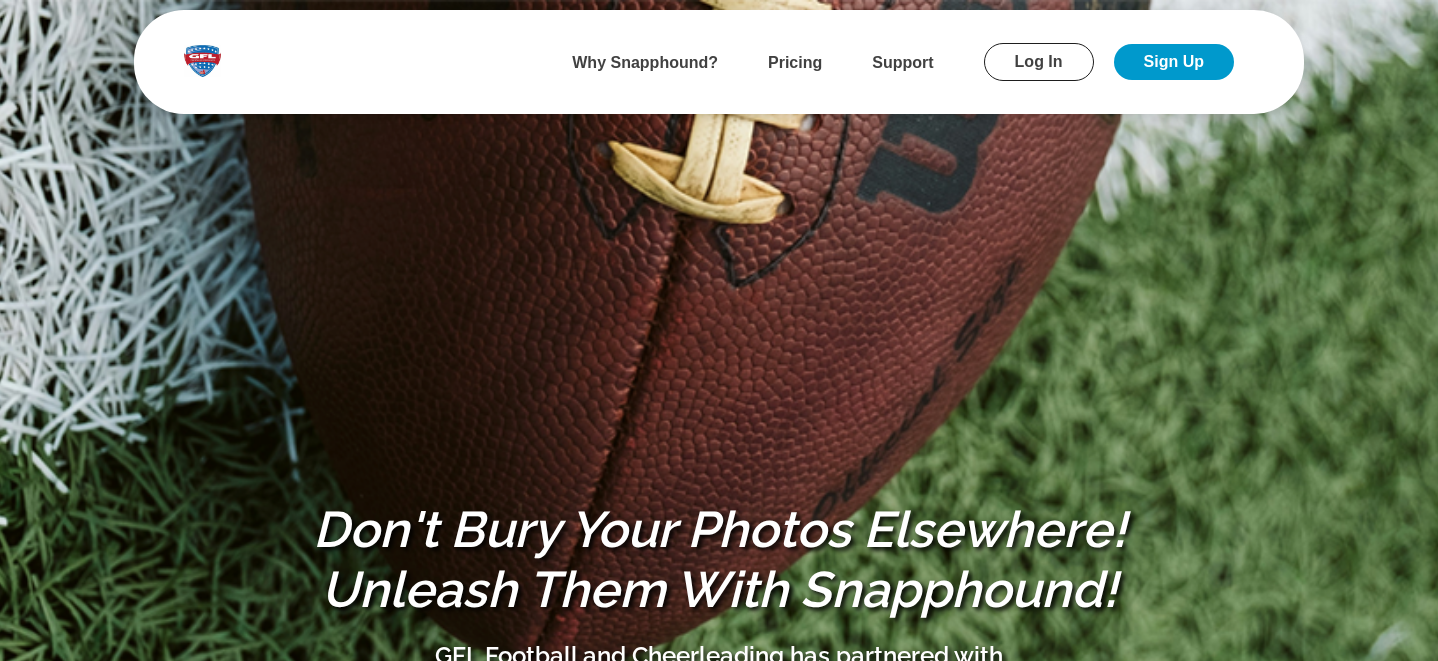 click on "Log In" at bounding box center [1039, 62] 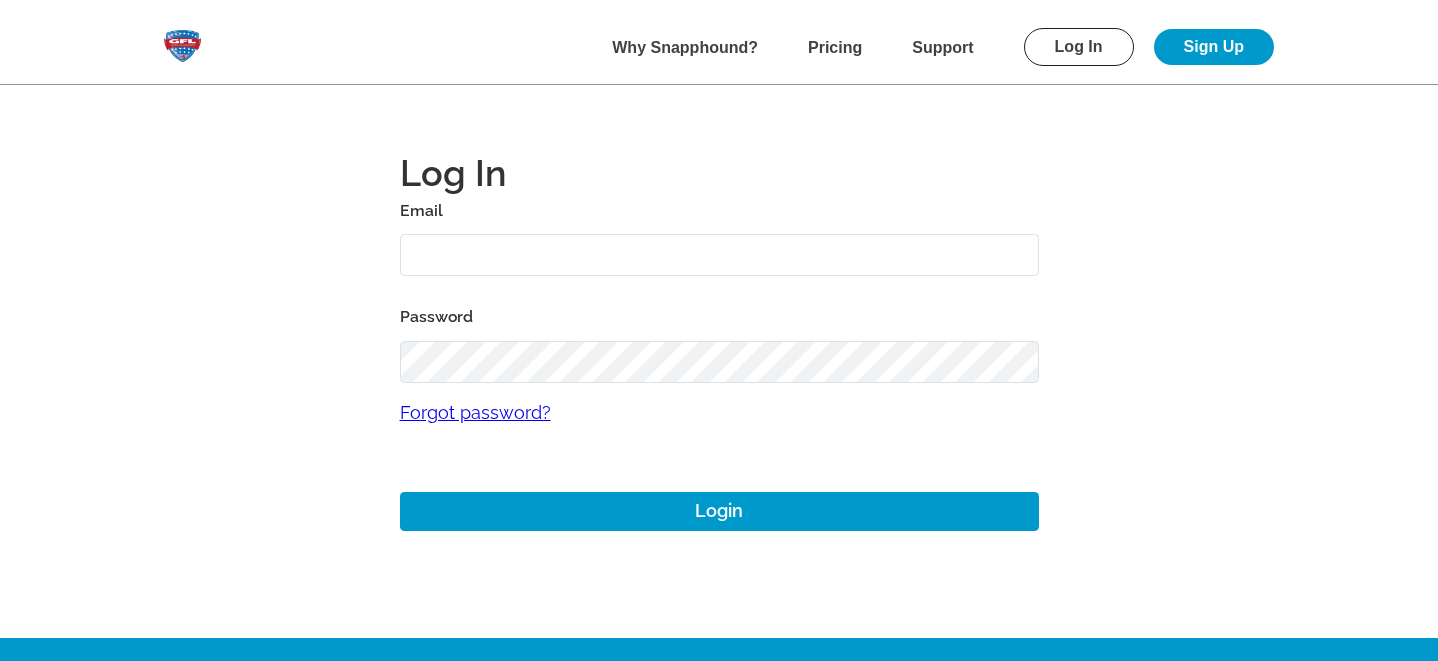 click at bounding box center [719, 255] 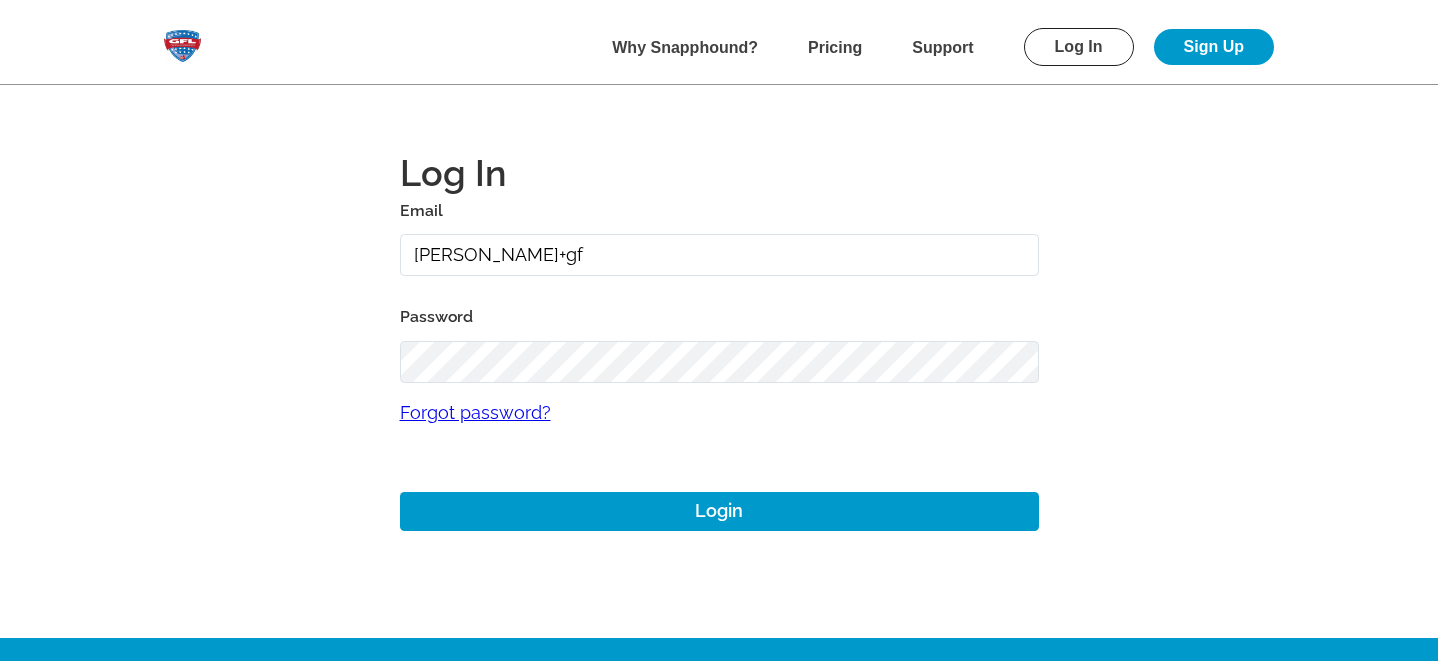 type on "mike+gfl@snapphound.com" 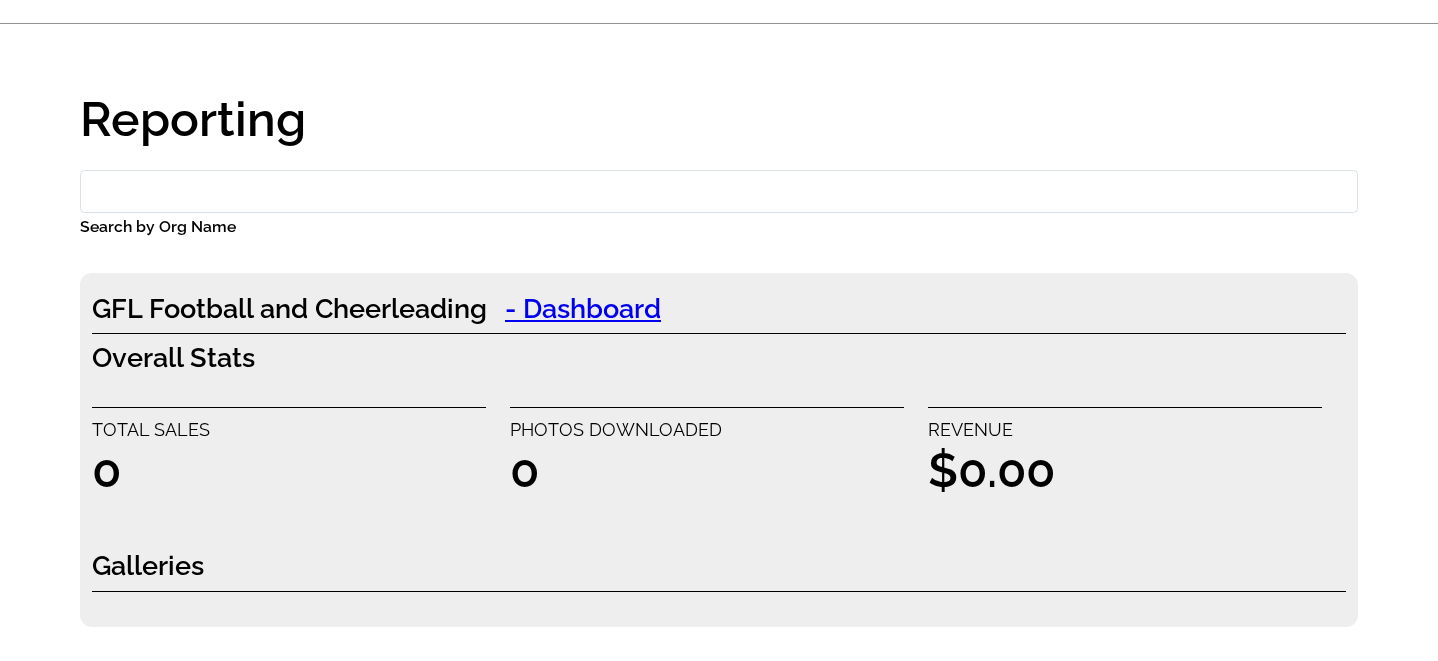 scroll, scrollTop: 0, scrollLeft: 0, axis: both 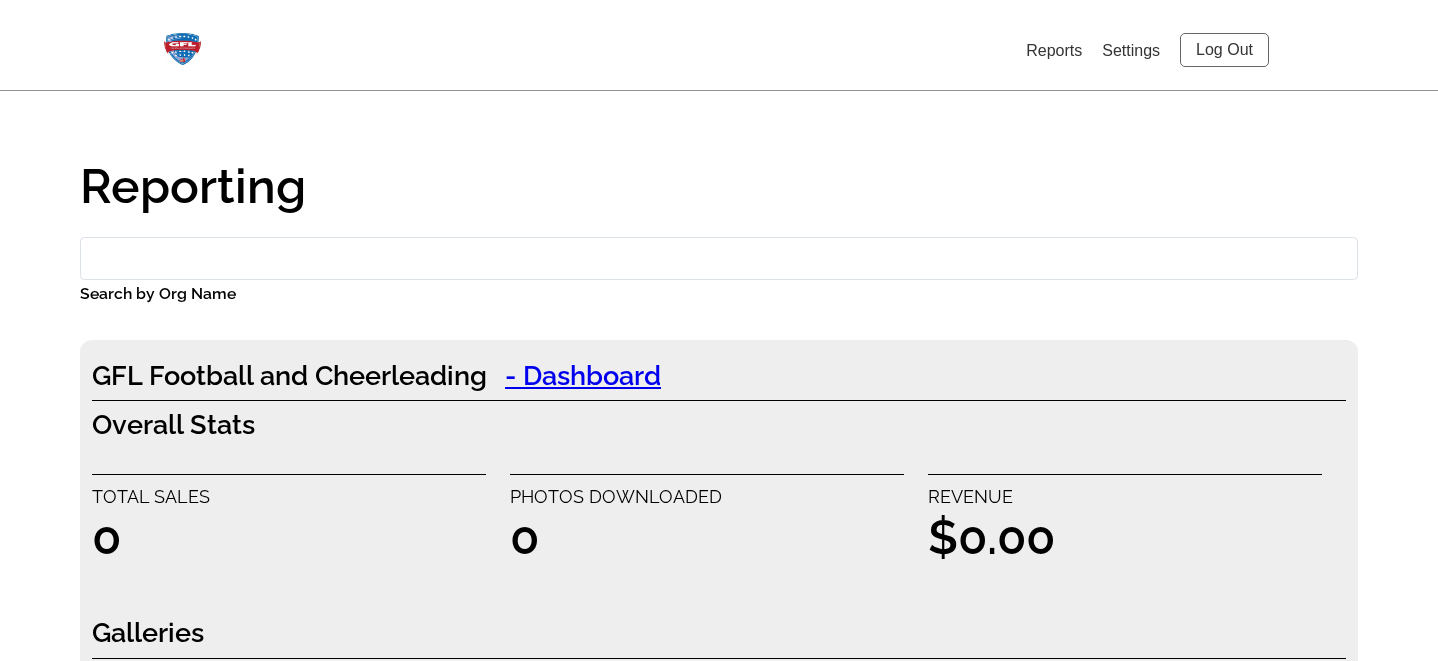 click on "Log Out" at bounding box center [1224, 50] 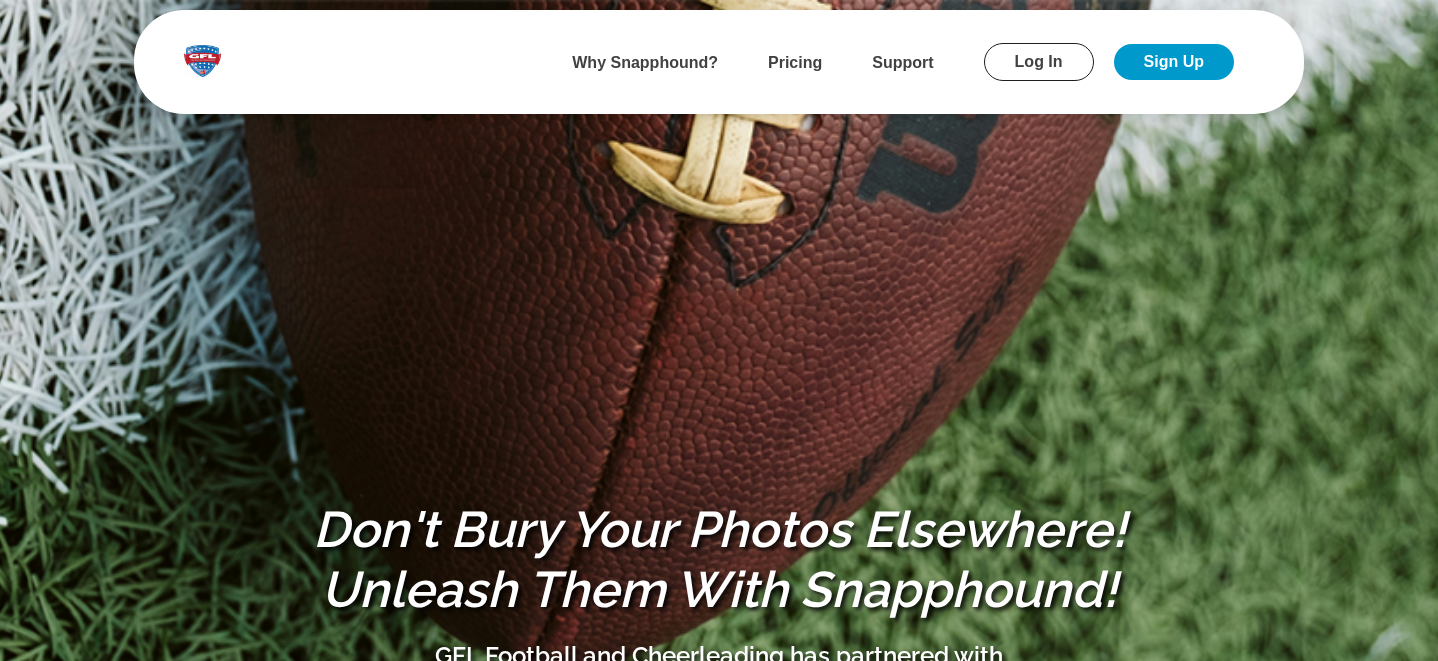 click on "Log In" at bounding box center [1039, 62] 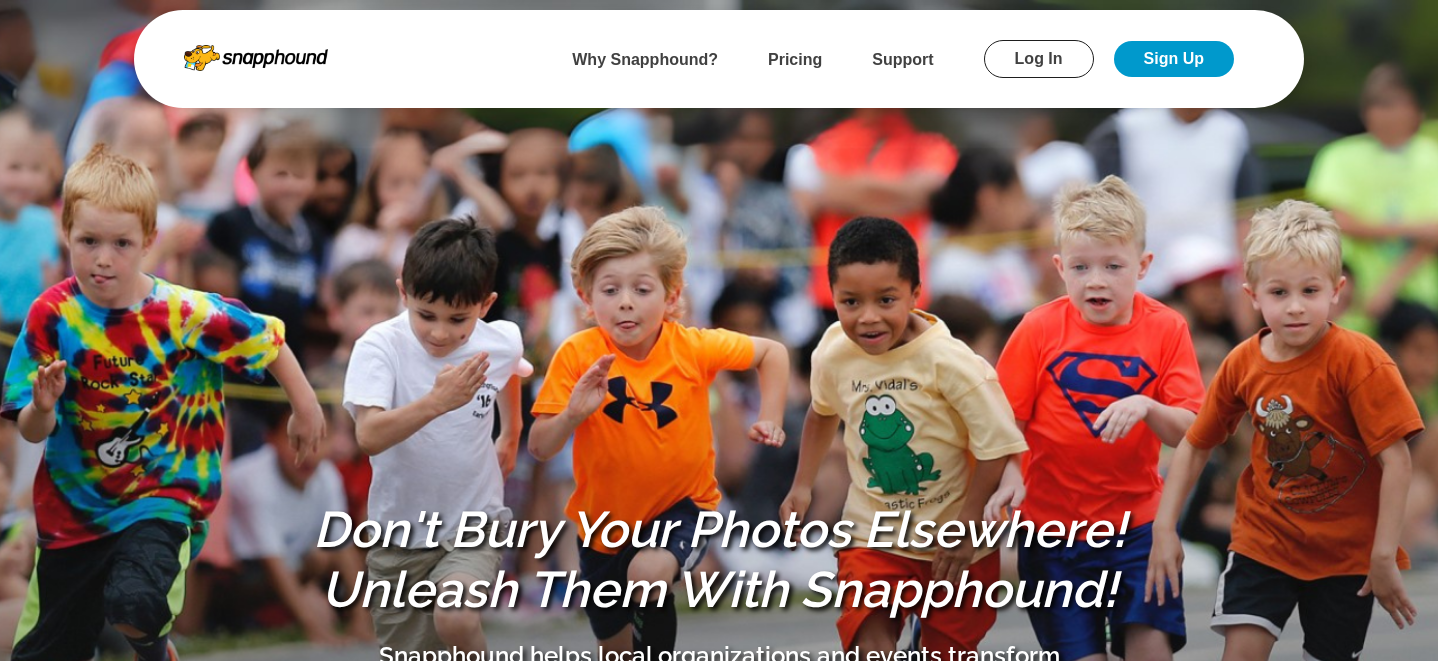 scroll, scrollTop: 0, scrollLeft: 0, axis: both 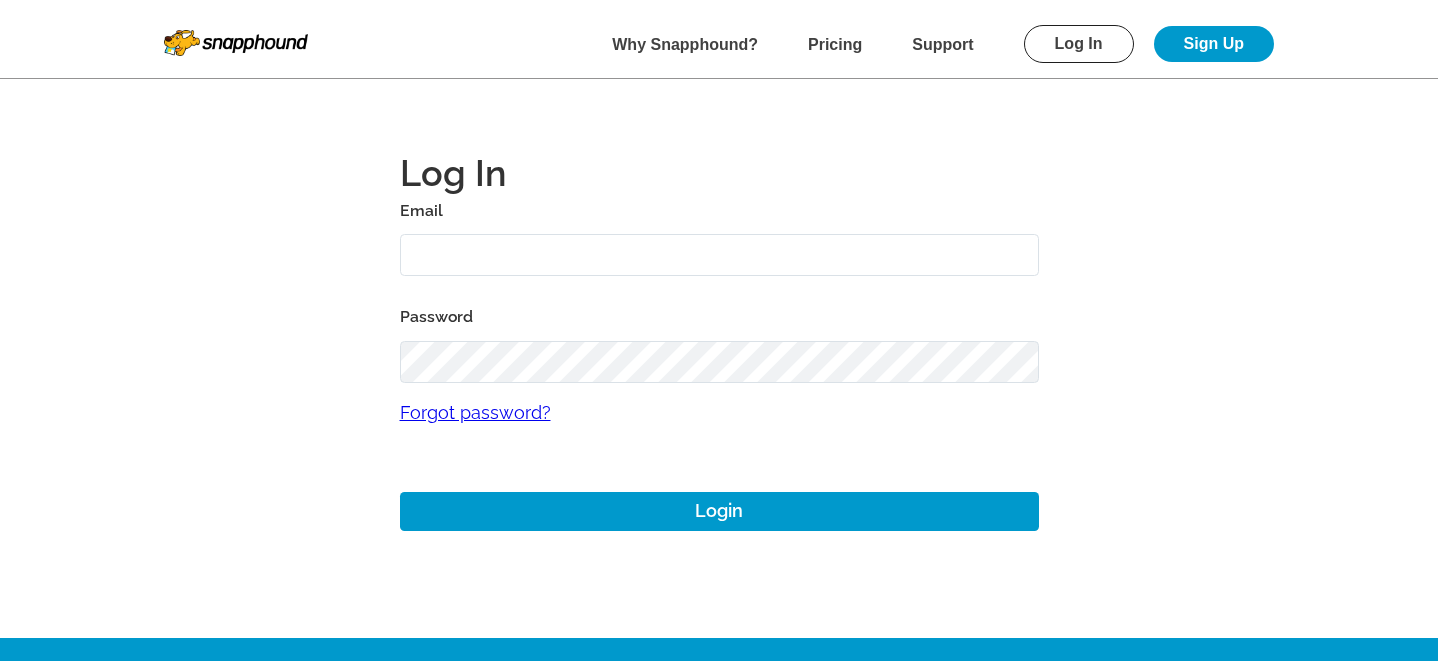 type on "[EMAIL_ADDRESS][DOMAIN_NAME]" 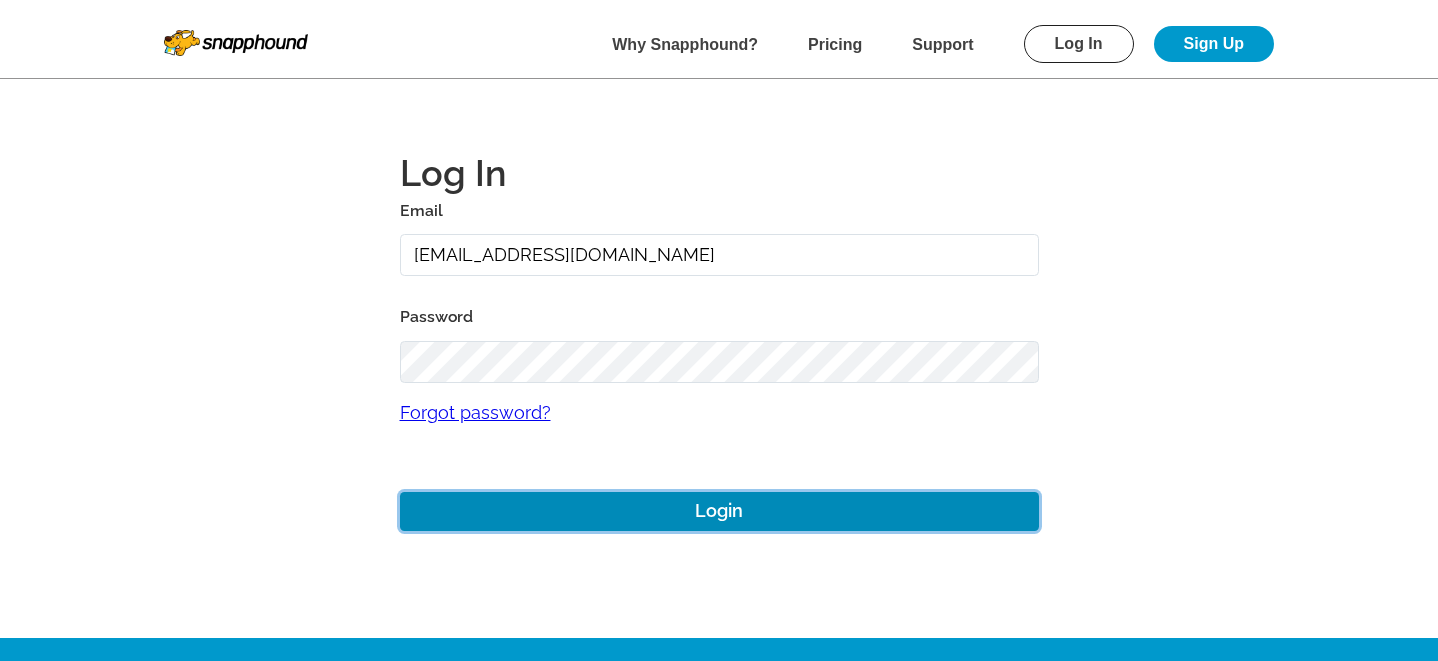 click on "Login" at bounding box center [719, 511] 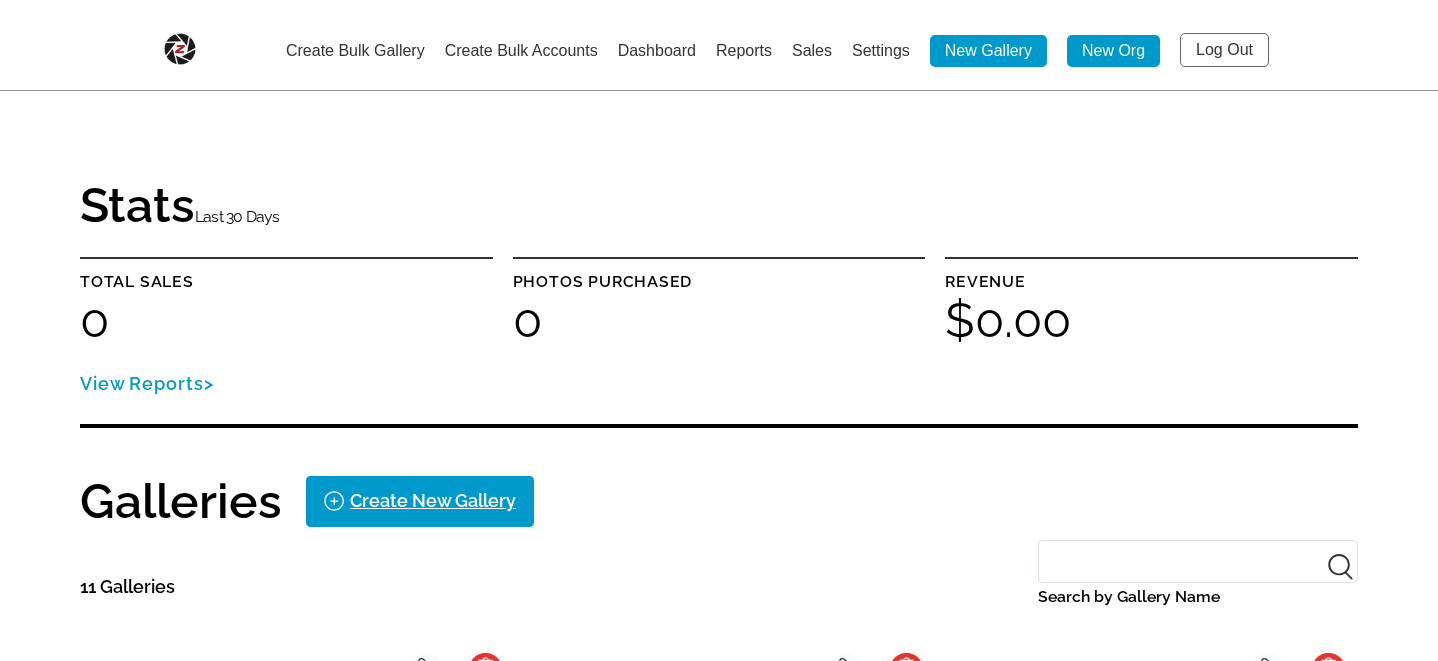 click on "Create Bulk Accounts" at bounding box center [521, 50] 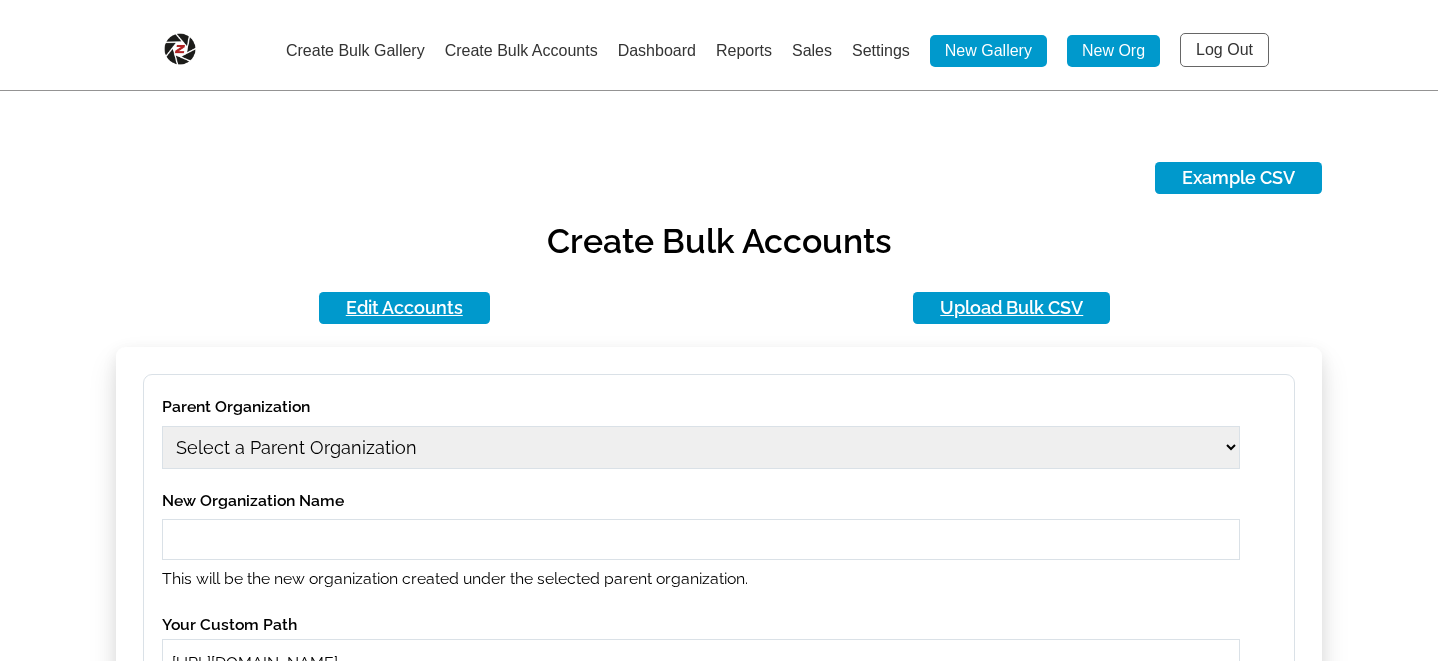 type on "mikezarrilli14@yahoo.com" 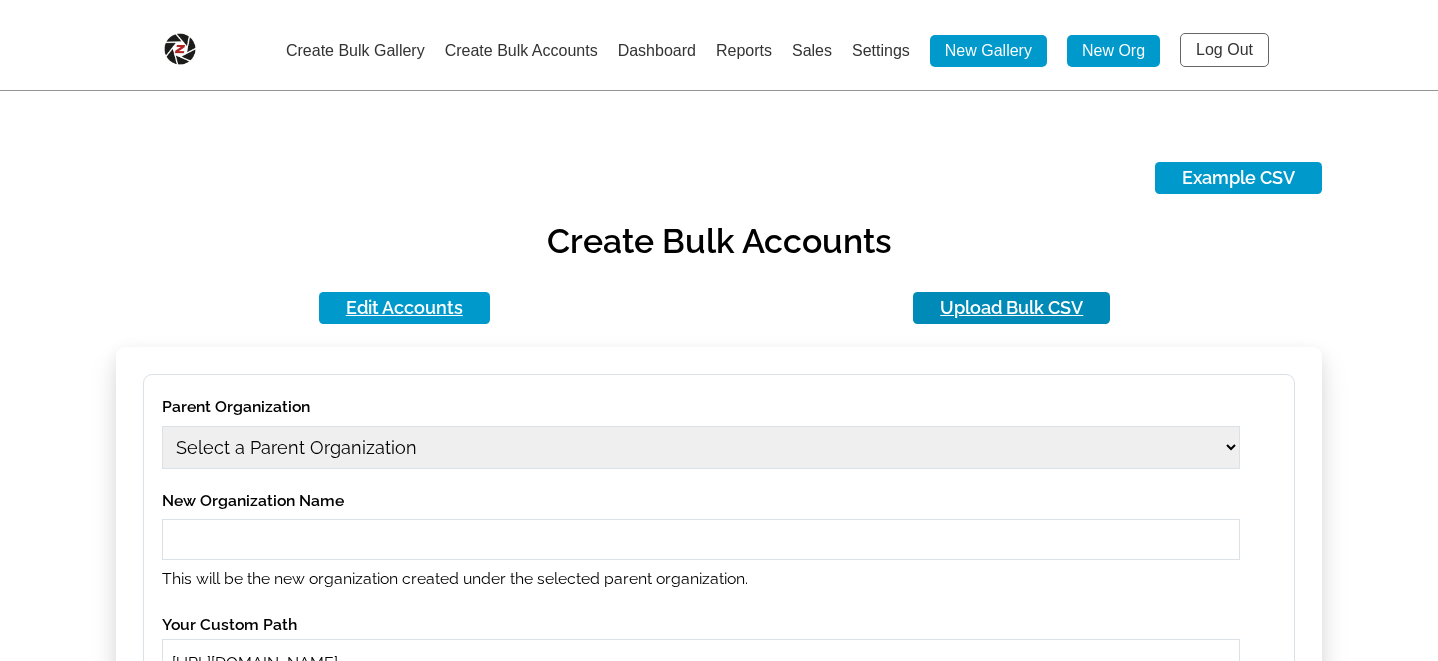 click on "Upload Bulk CSV" at bounding box center (1011, 308) 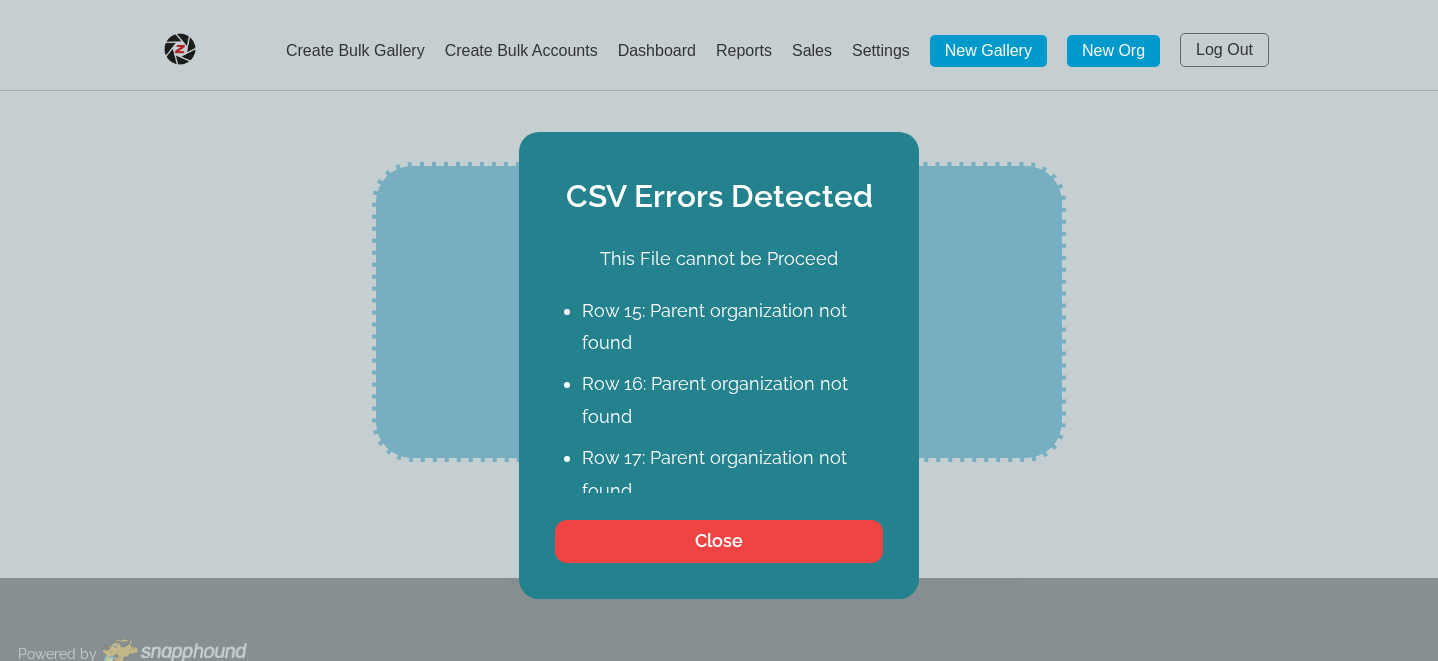 scroll, scrollTop: 0, scrollLeft: 0, axis: both 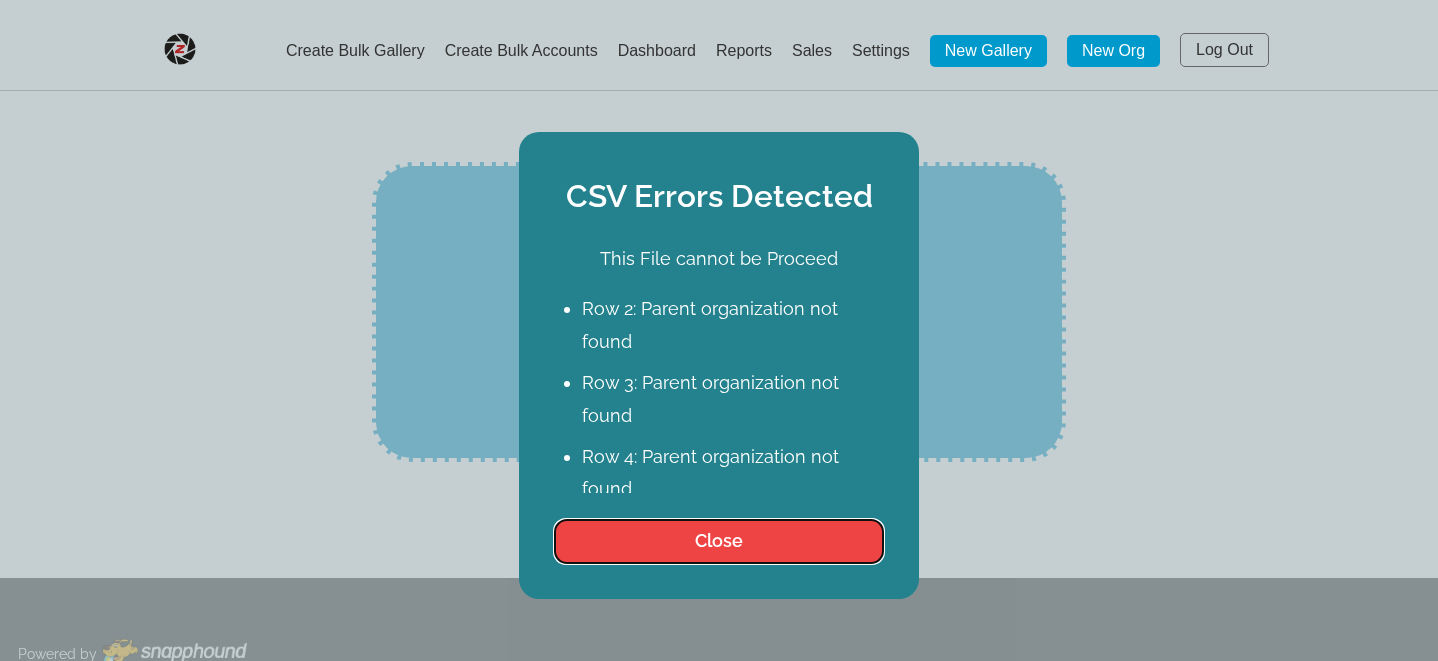 click on "Close" at bounding box center [719, 541] 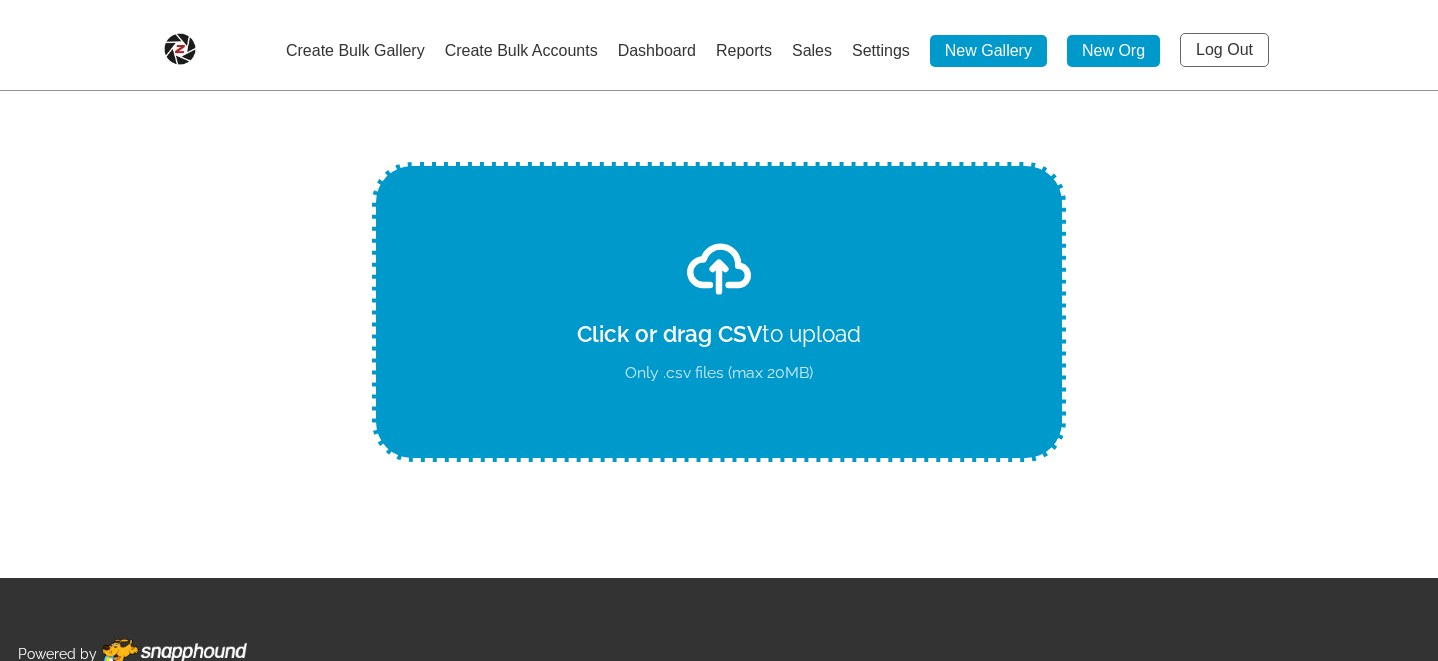 click on "Create Bulk Accounts" at bounding box center [521, 50] 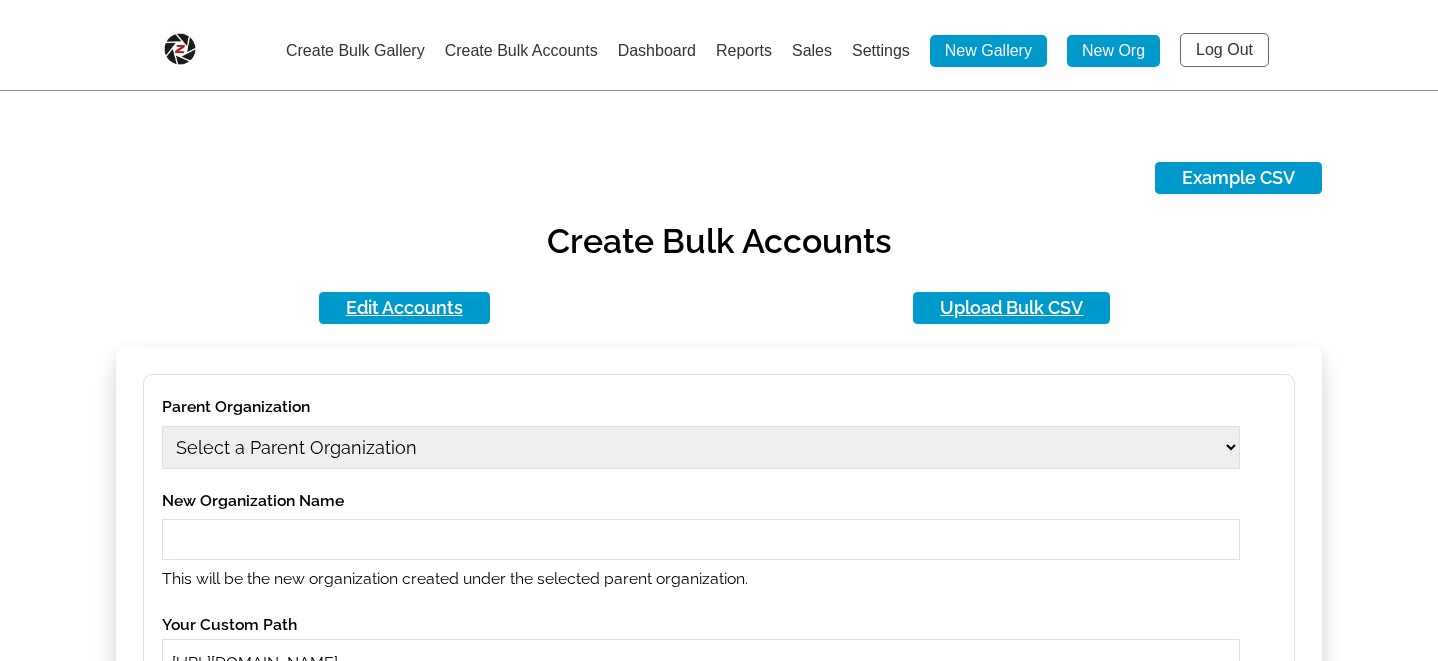 type on "mikezarrilli14@yahoo.com" 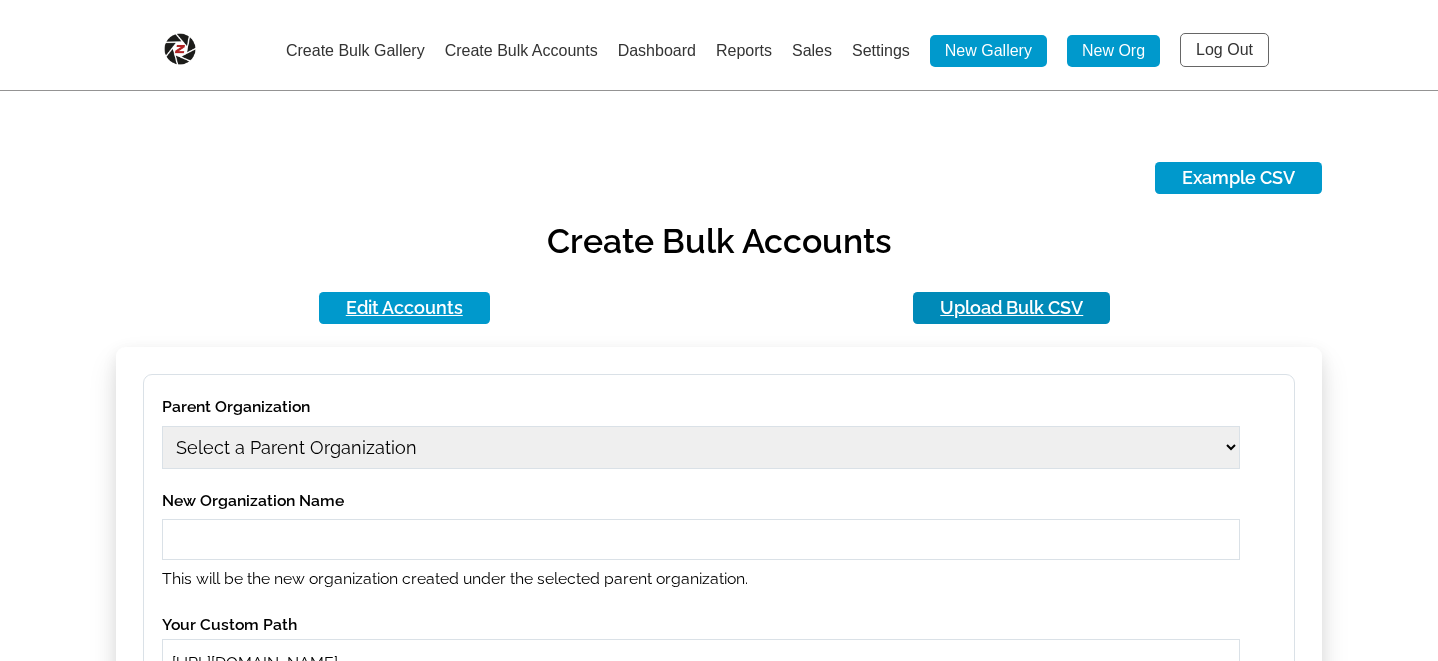 click on "Upload Bulk CSV" at bounding box center [1011, 308] 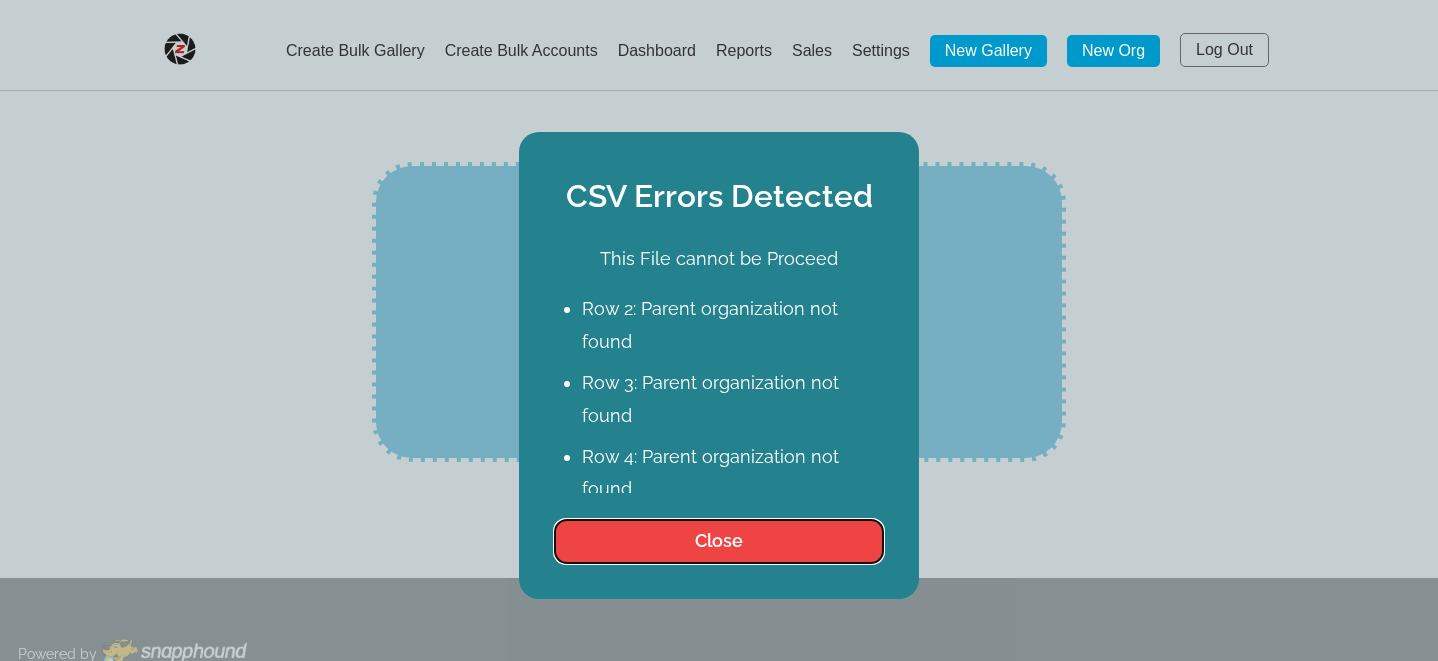 click on "Close" at bounding box center (719, 541) 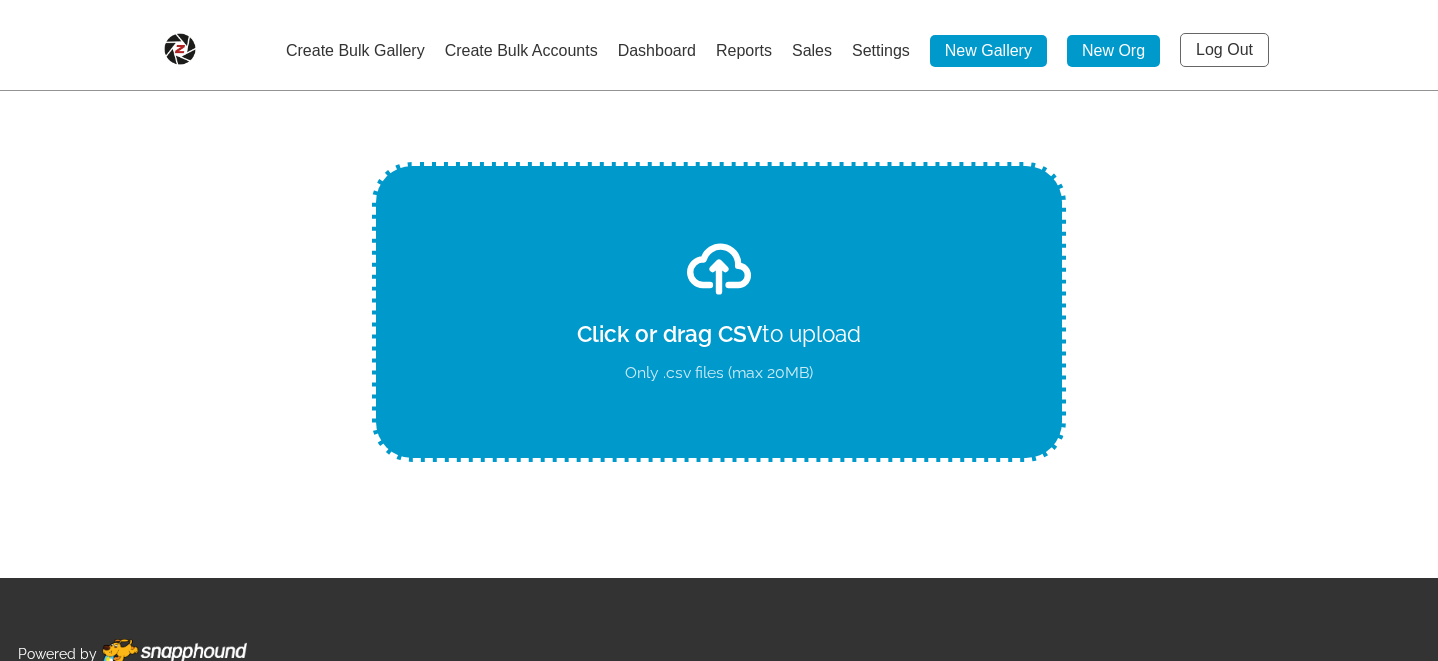 click on "Log Out" at bounding box center (1224, 50) 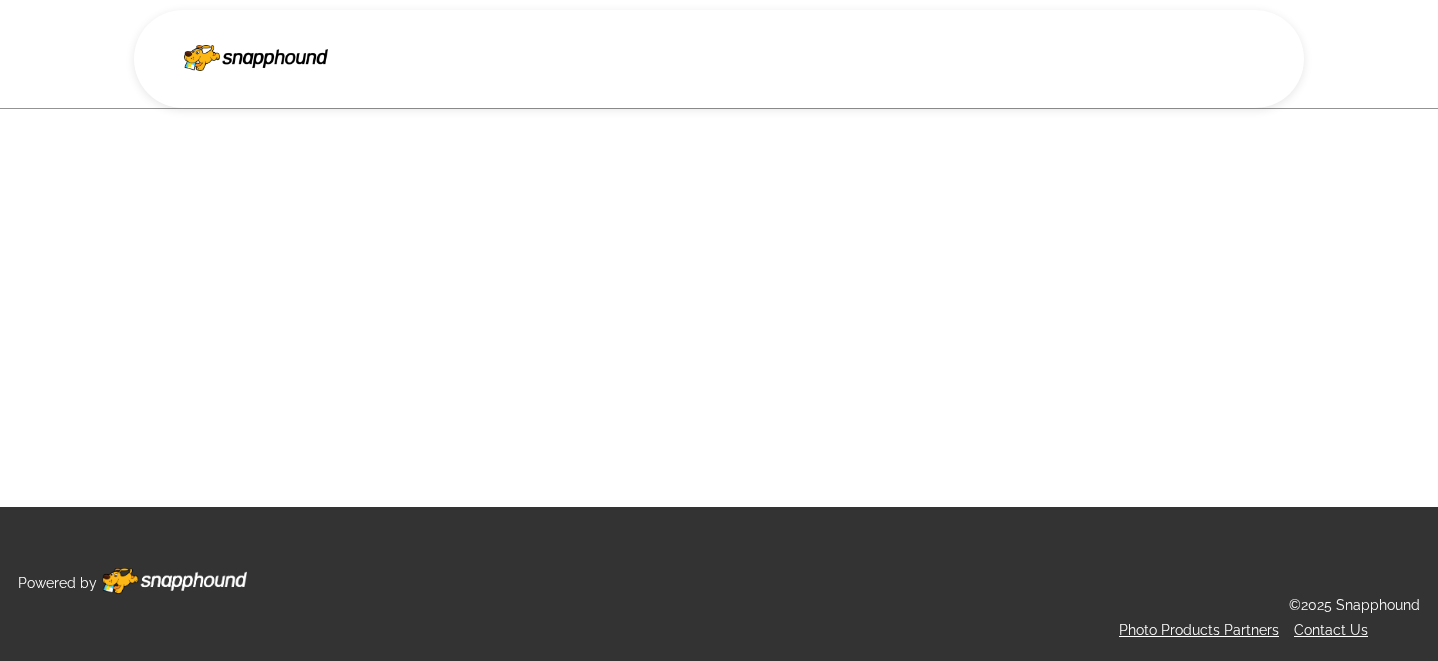 scroll, scrollTop: 0, scrollLeft: 0, axis: both 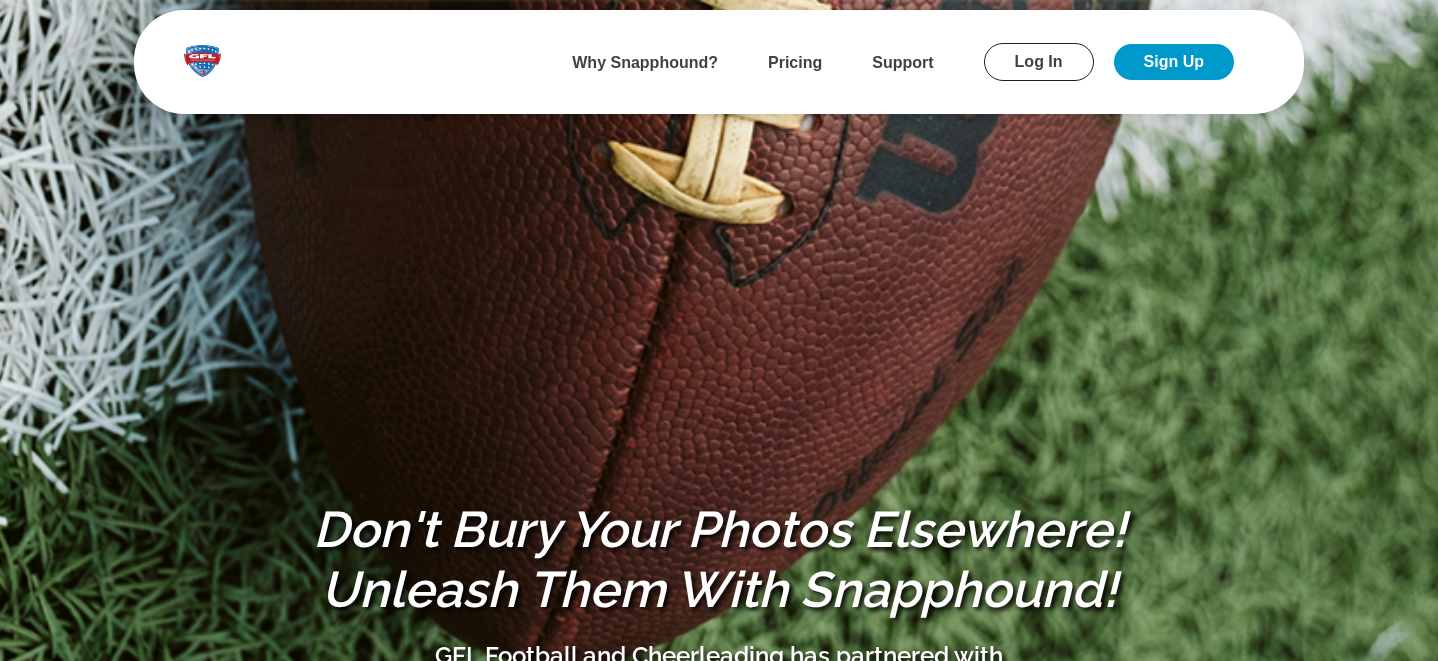 click on "Log In" at bounding box center (1039, 62) 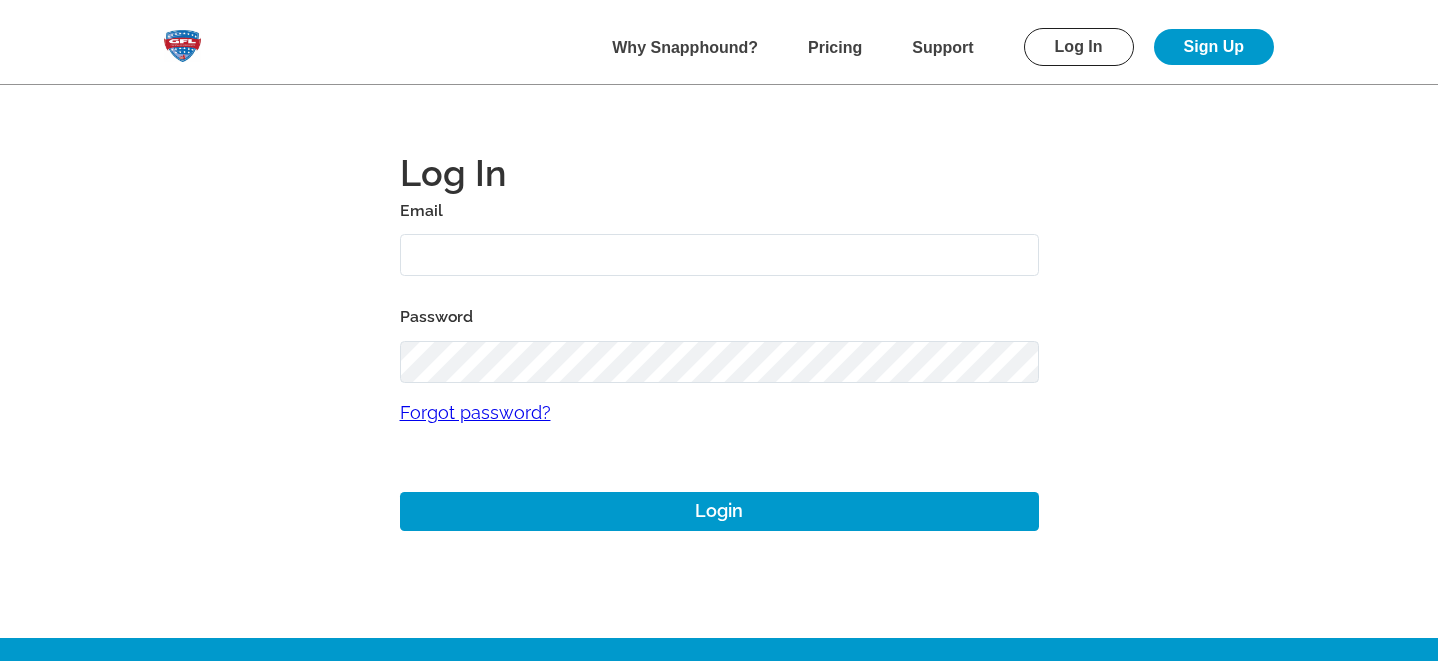 click at bounding box center [719, 255] 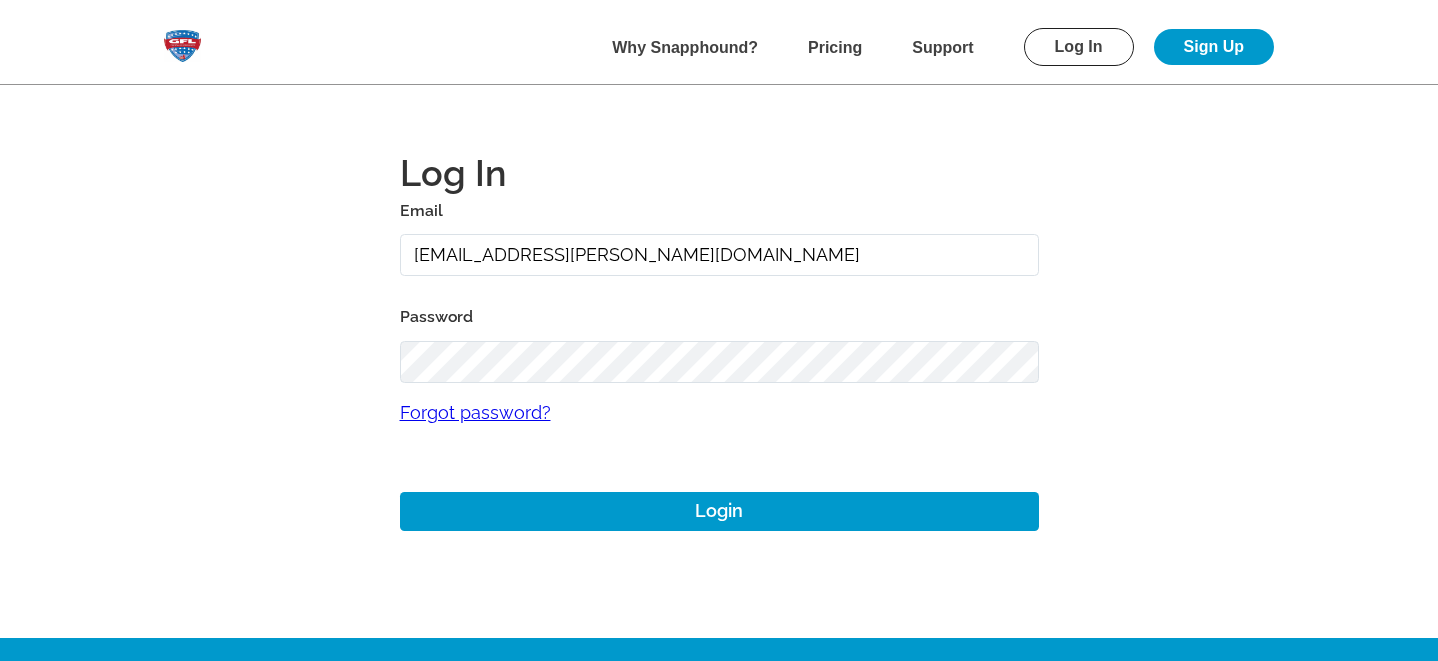 type on "[EMAIL_ADDRESS][PERSON_NAME][DOMAIN_NAME]" 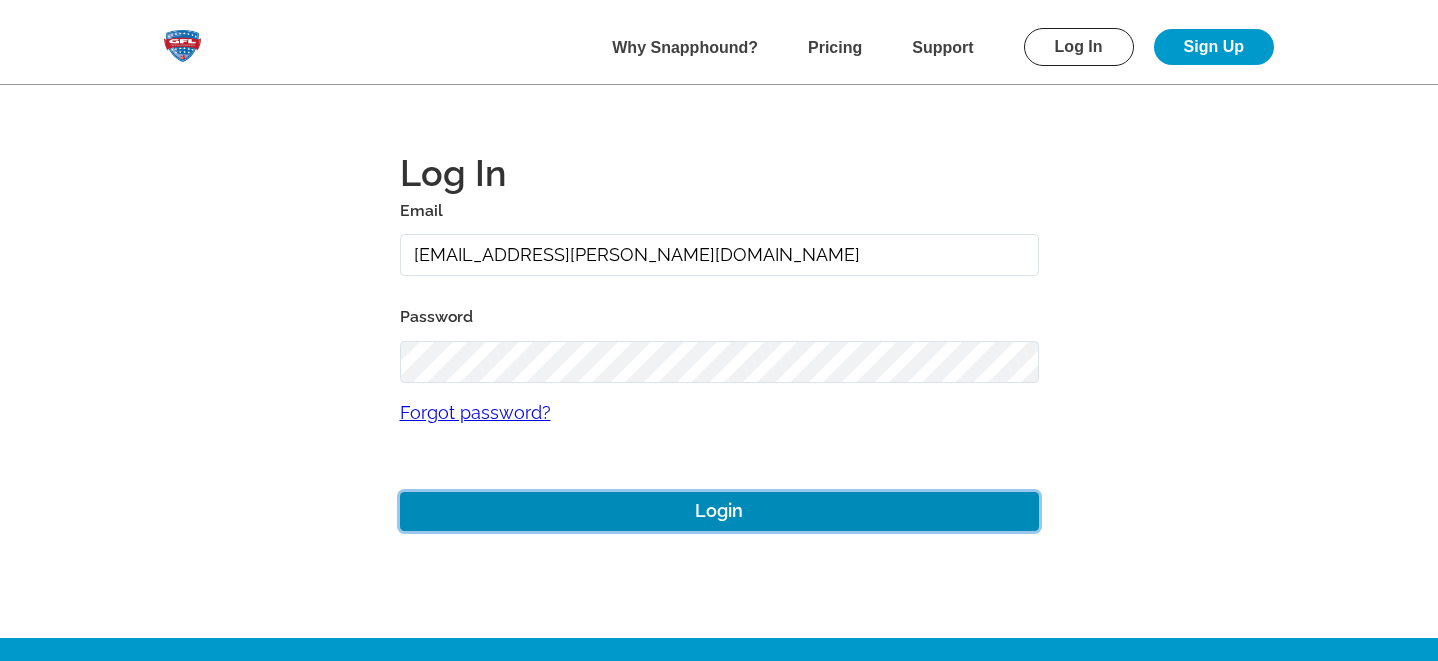 click on "Login" at bounding box center [719, 511] 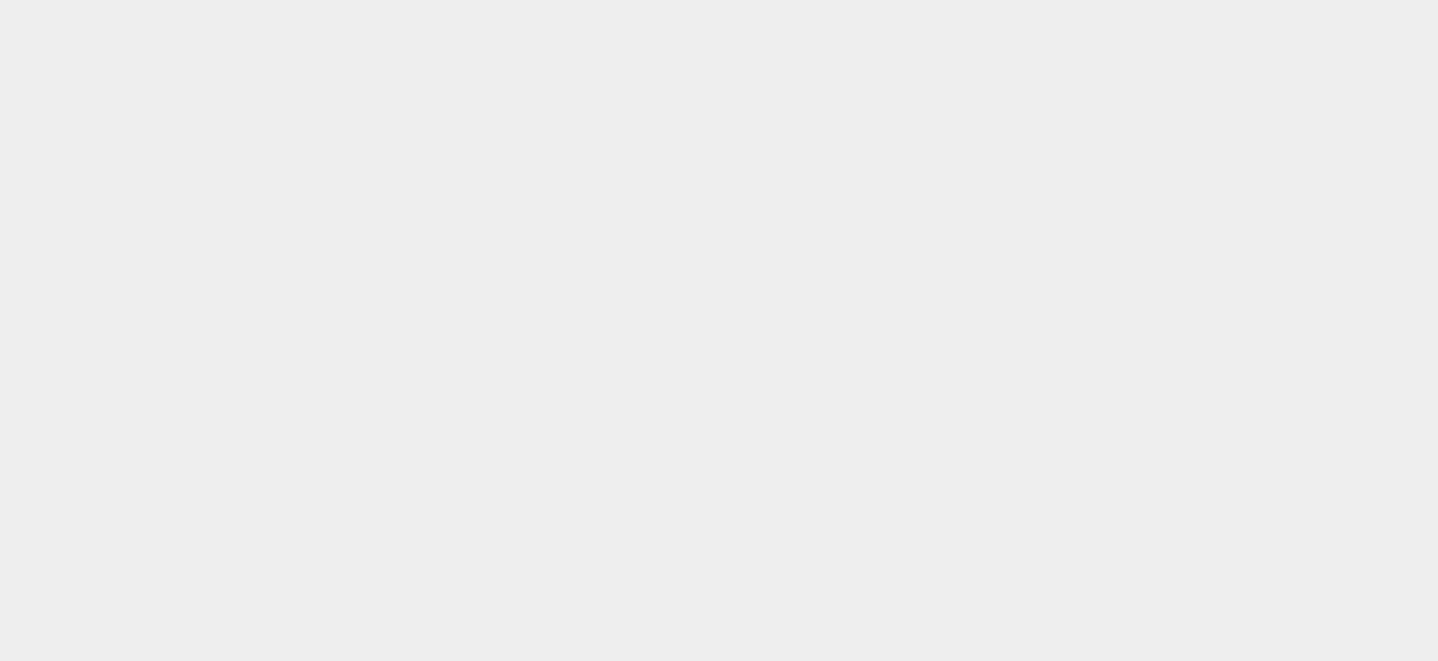 scroll, scrollTop: 0, scrollLeft: 0, axis: both 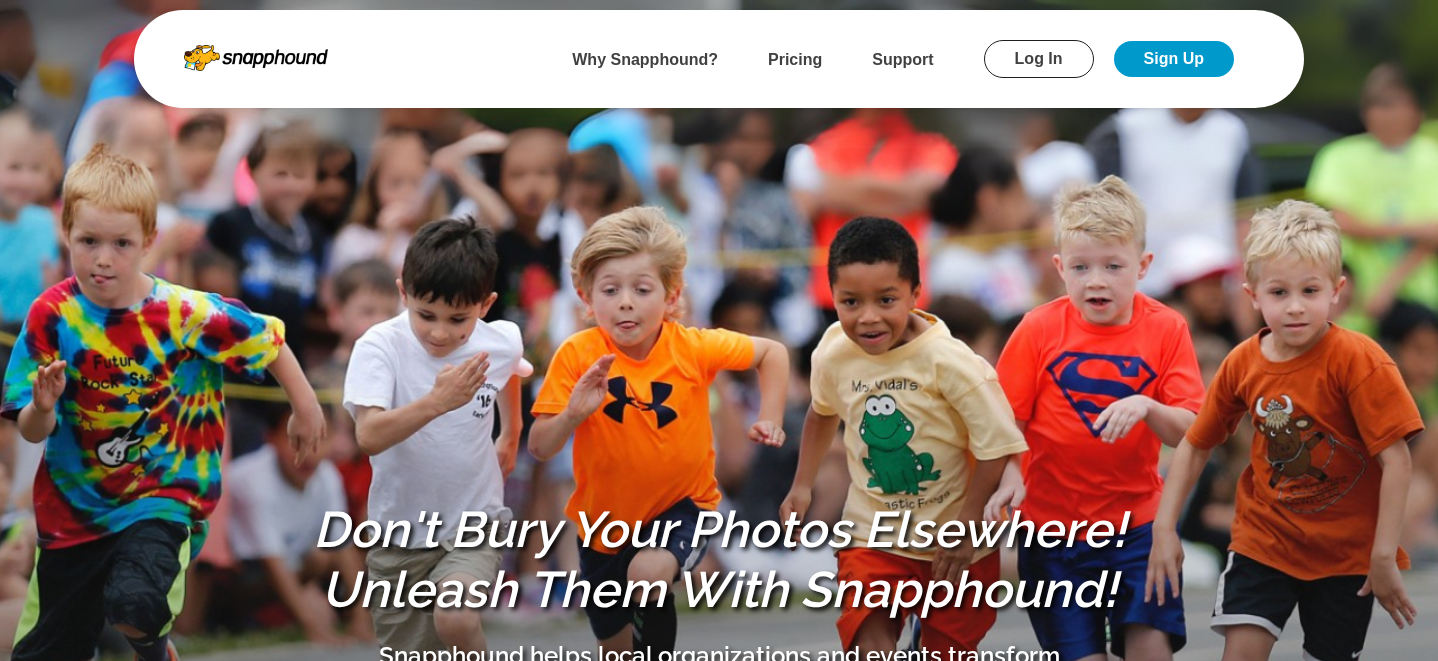 click on "Log In" at bounding box center (1039, 59) 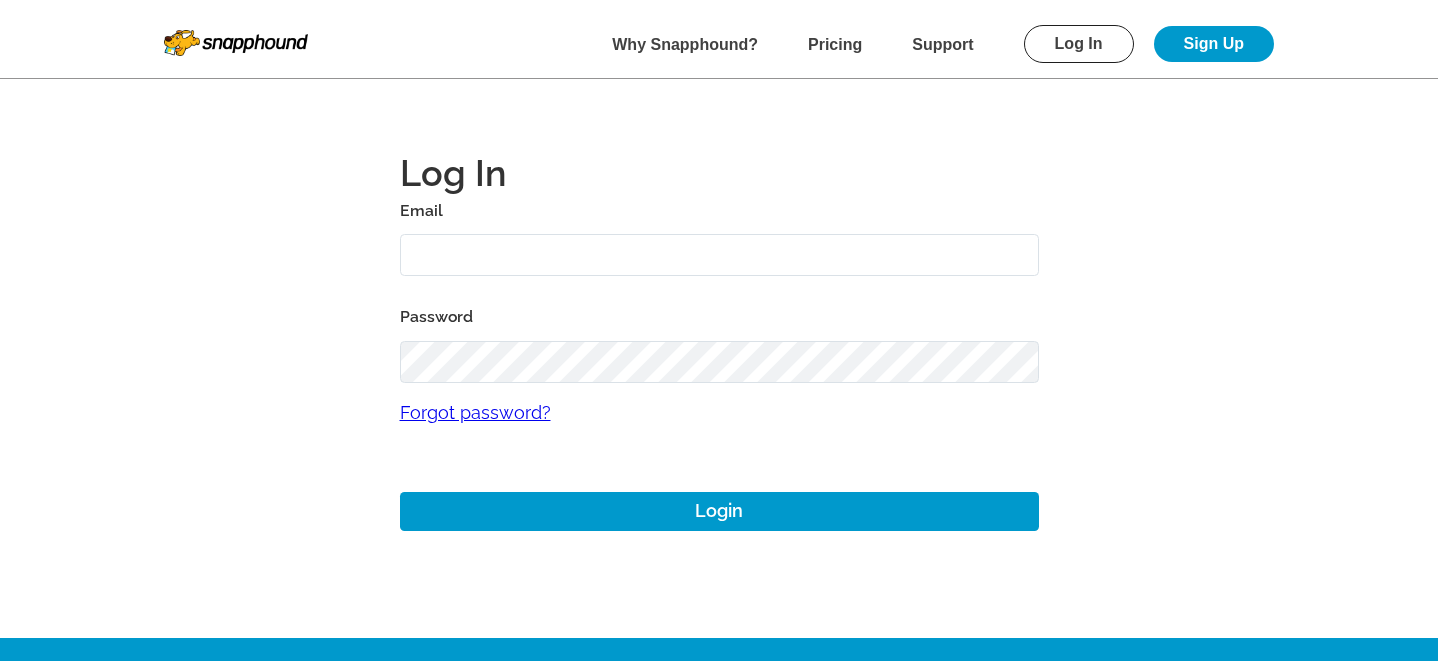 type on "mikezarrilli14@yahoo.com" 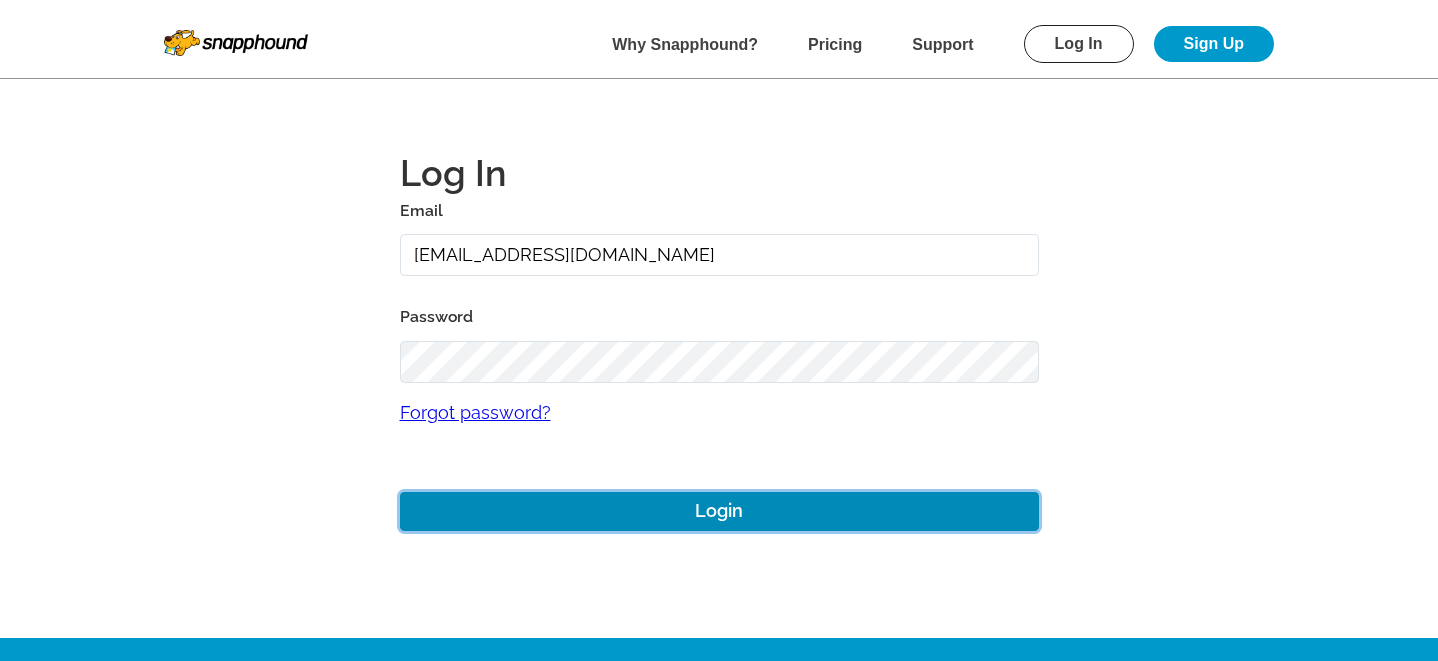 click on "Login" at bounding box center (719, 511) 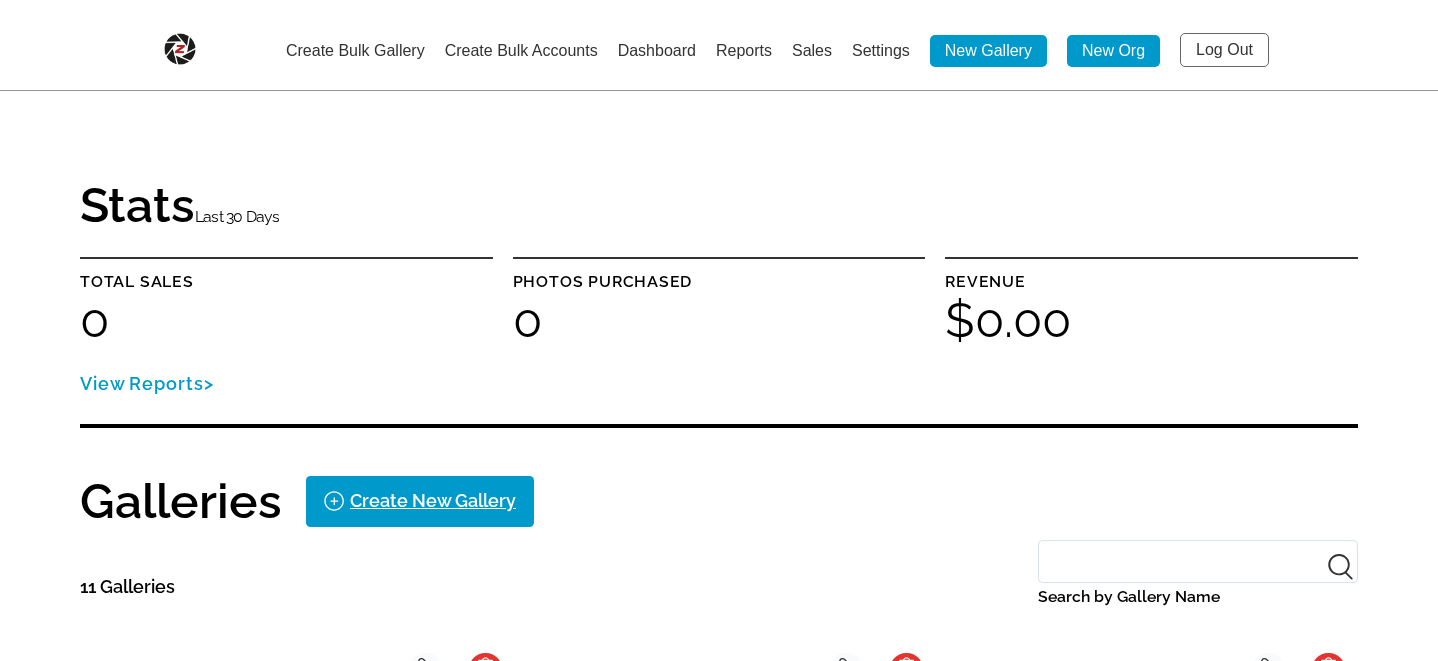 click on "Create Bulk Accounts" at bounding box center (521, 50) 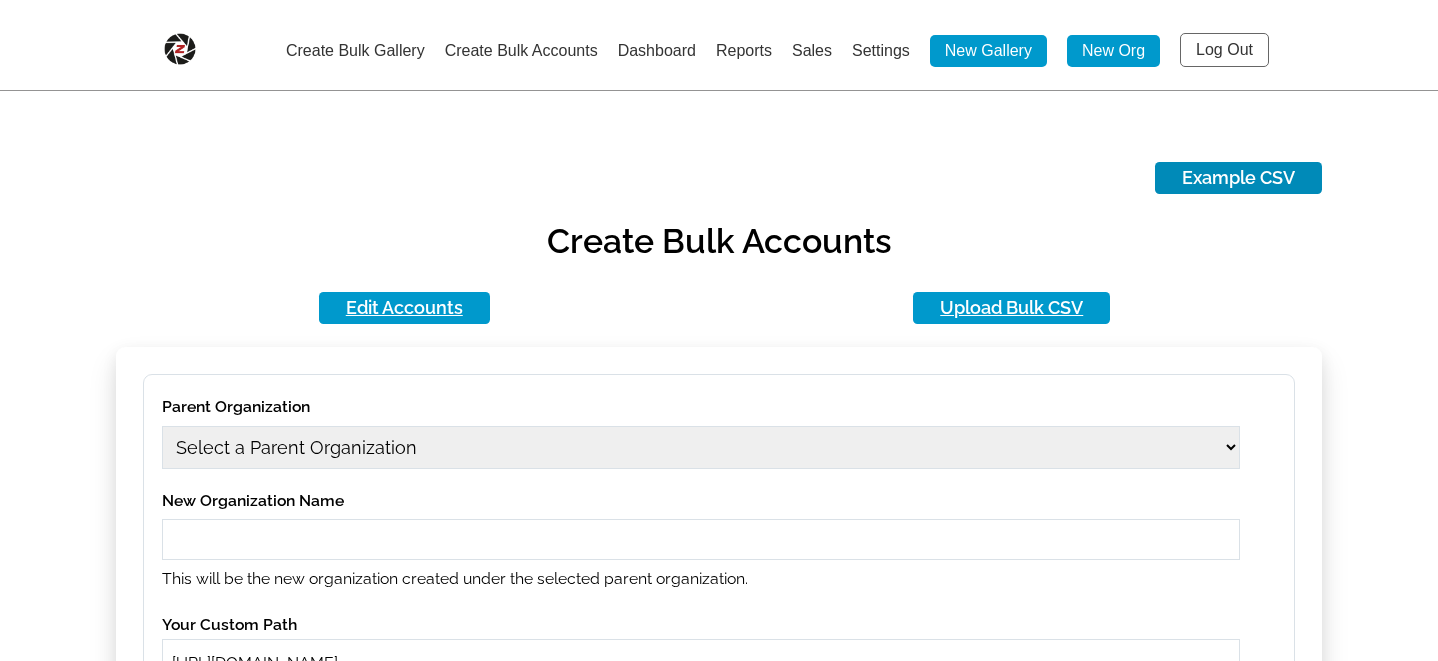 click on "Example CSV" at bounding box center (1238, 178) 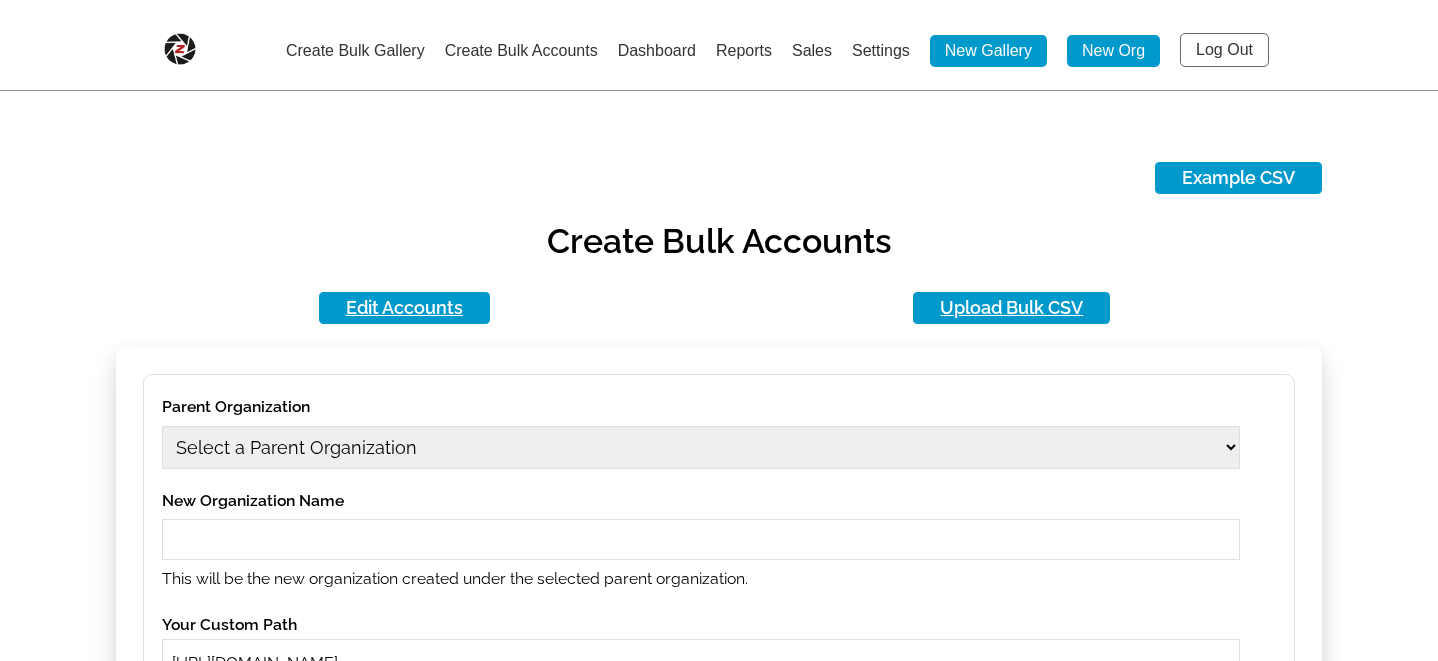 click on "Create Bulk Gallery" at bounding box center [355, 50] 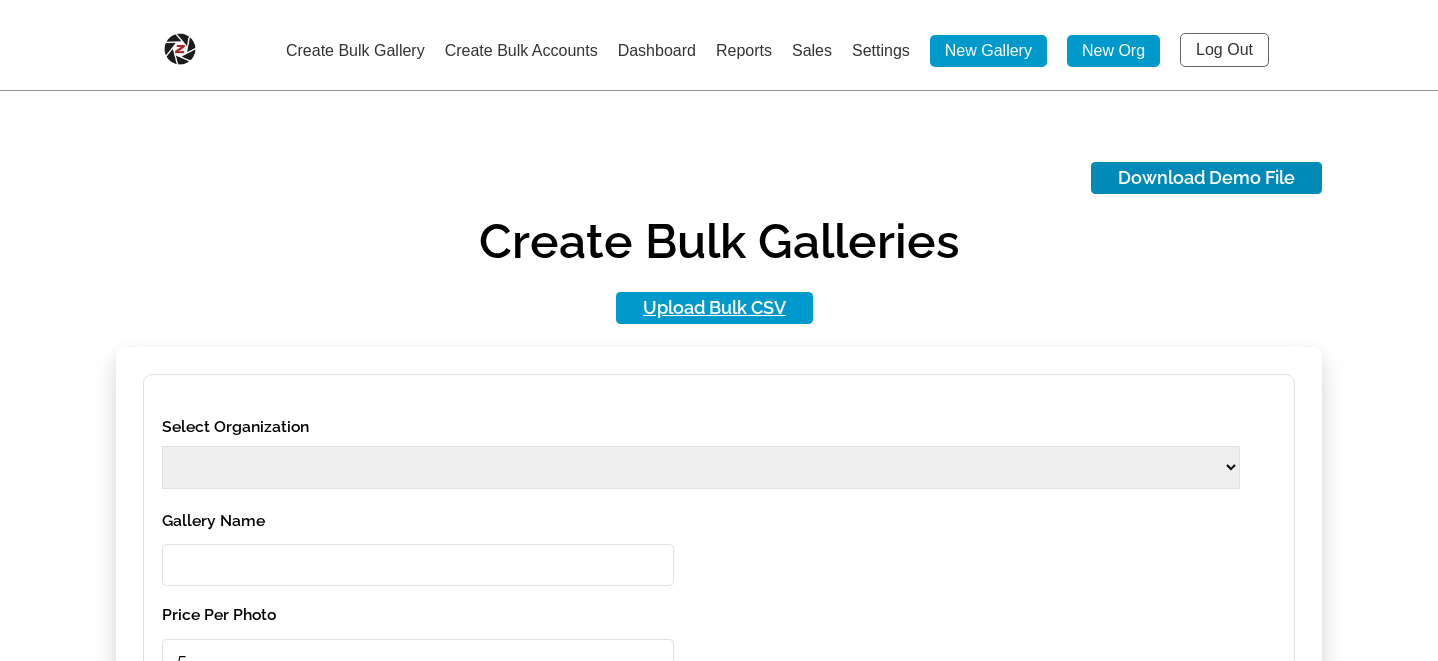 select 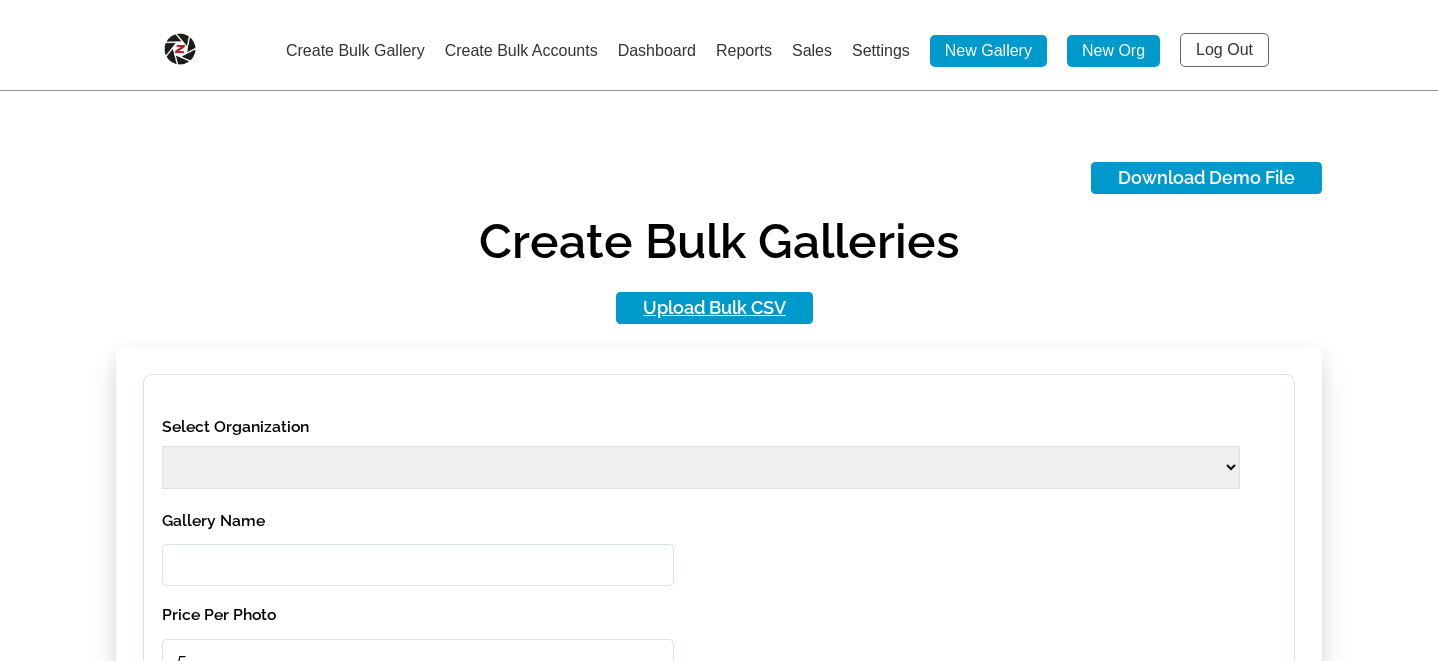 click on "Log Out" at bounding box center [1224, 50] 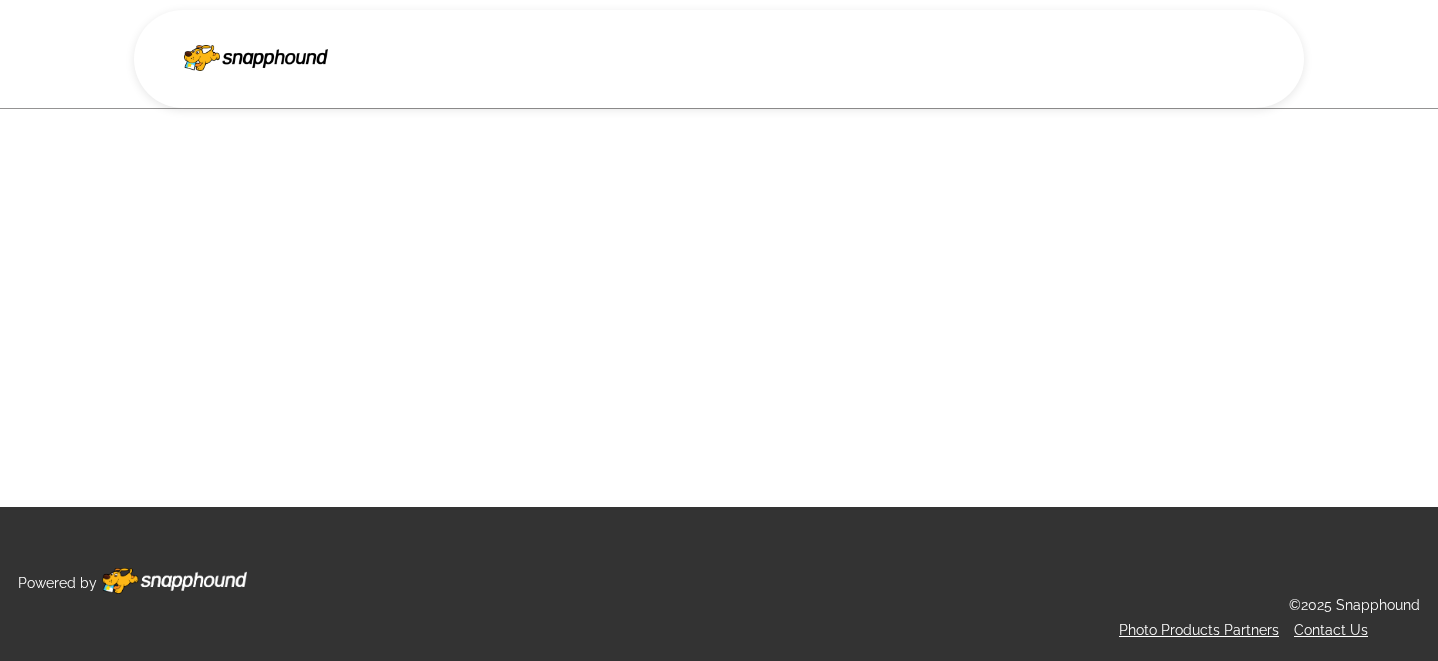 scroll, scrollTop: 0, scrollLeft: 0, axis: both 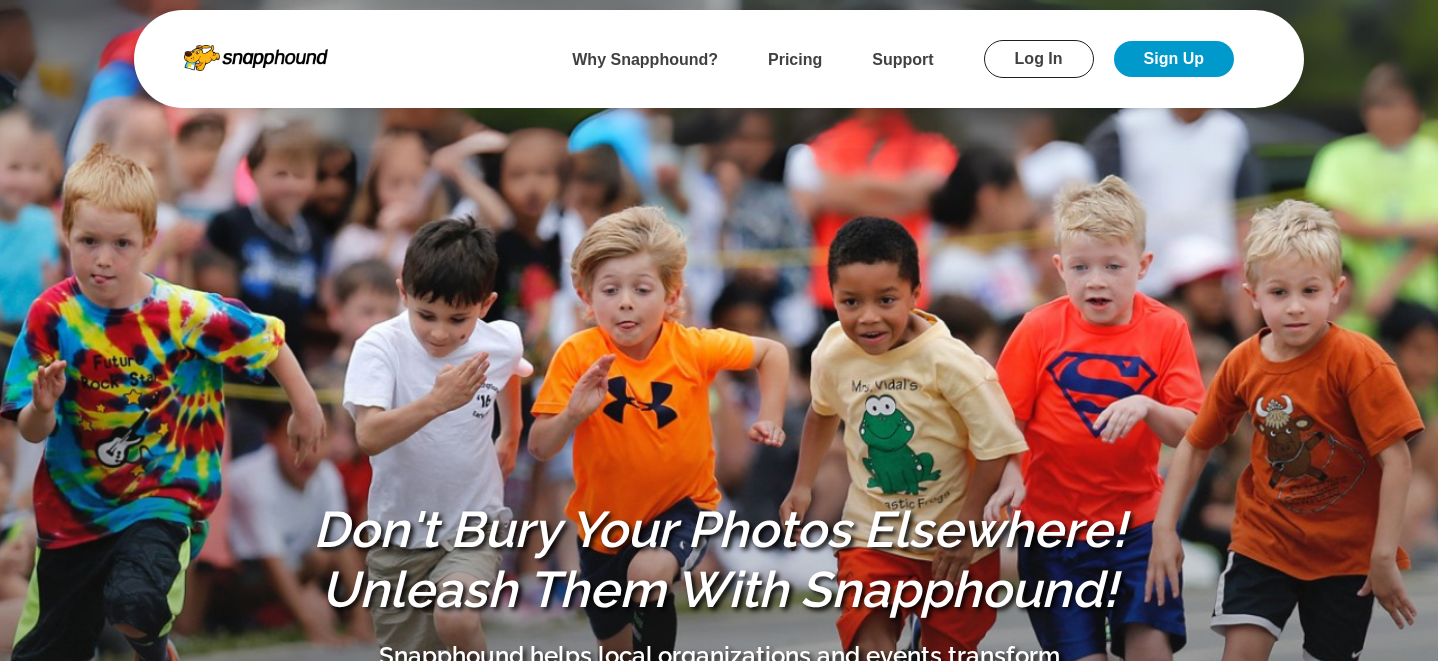 click on "Log In" at bounding box center [1039, 59] 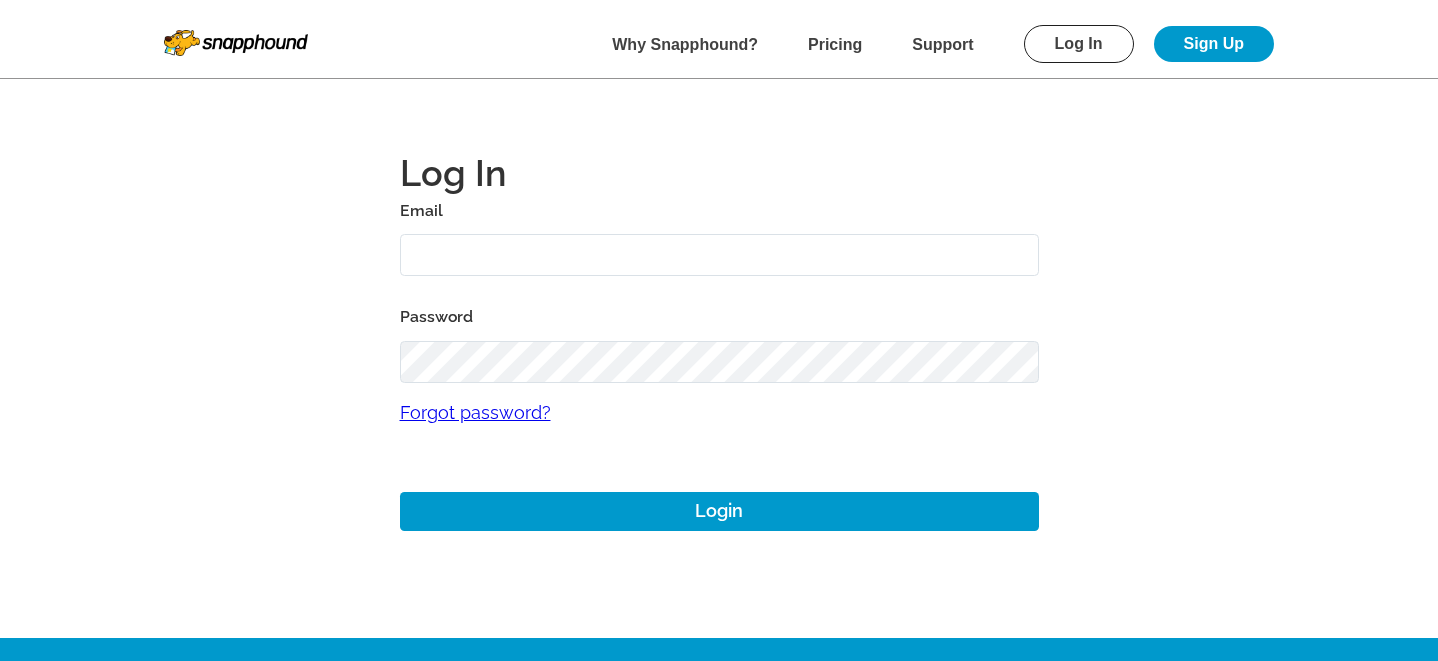 type on "mikezarrilli14@yahoo.com" 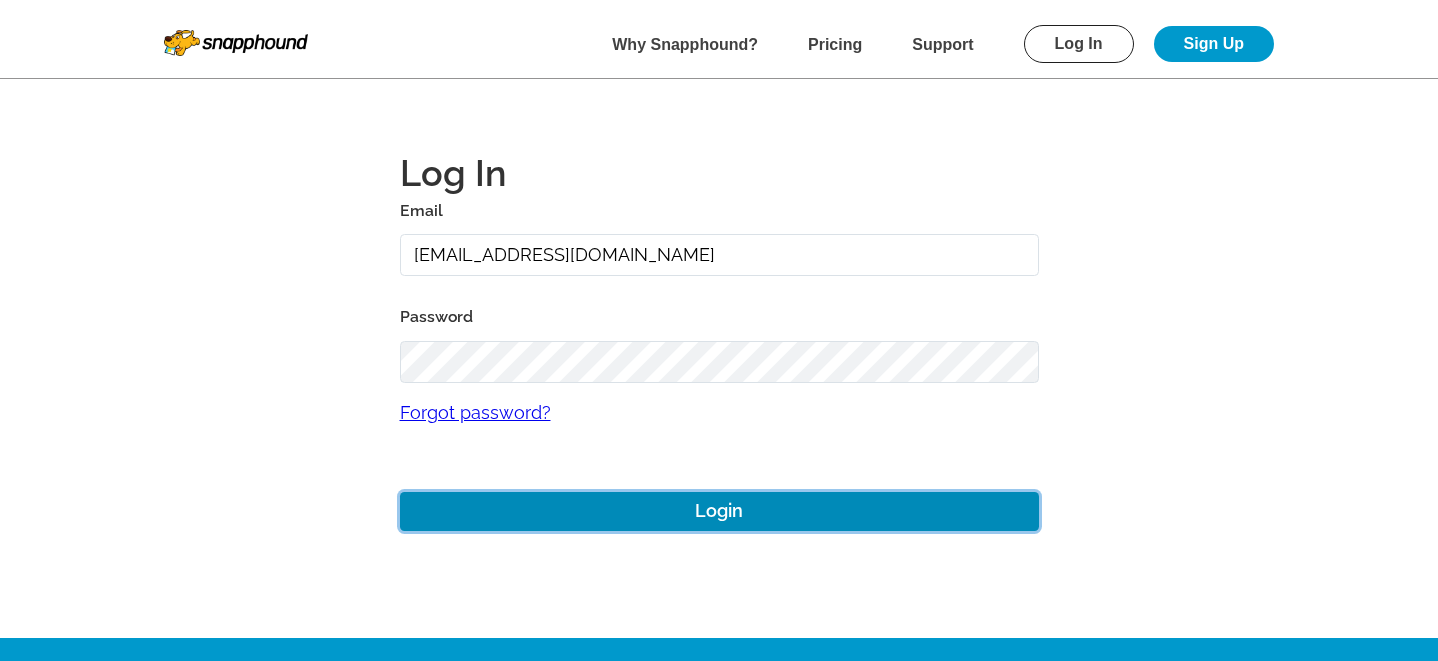 click on "Login" at bounding box center [719, 511] 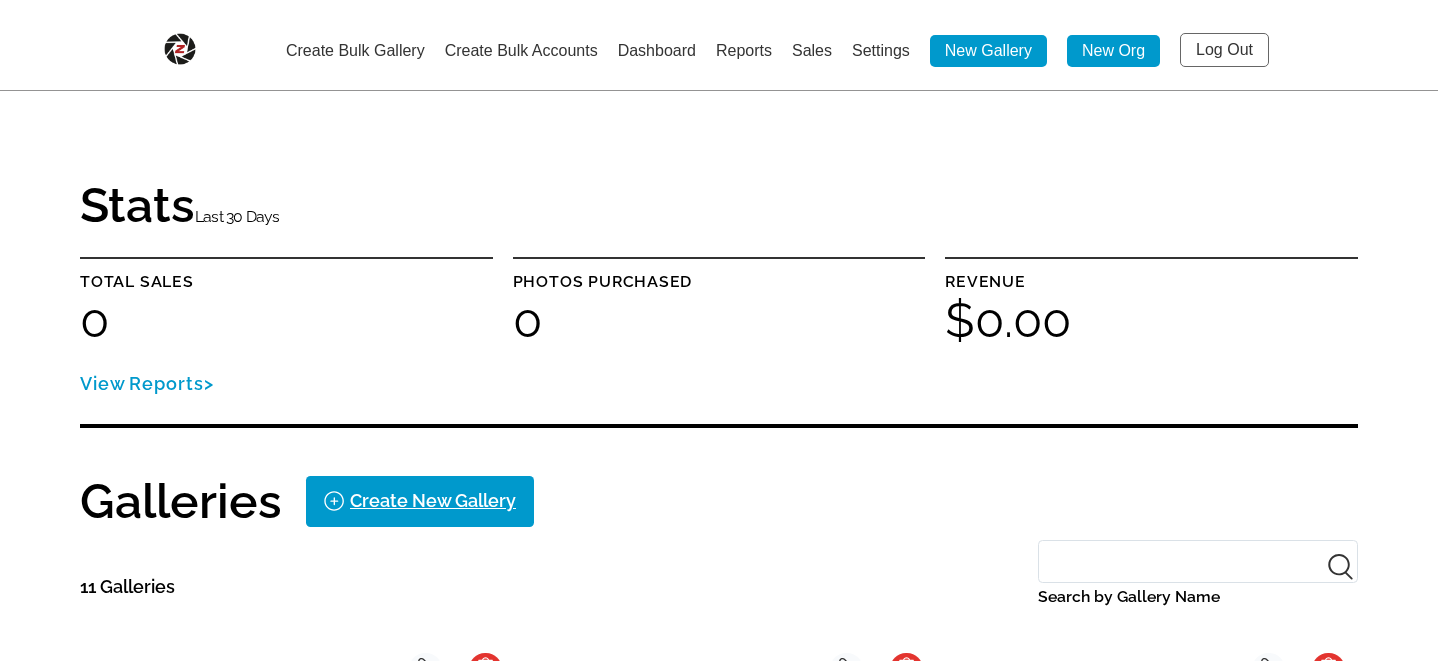 click on "Reports" at bounding box center [744, 50] 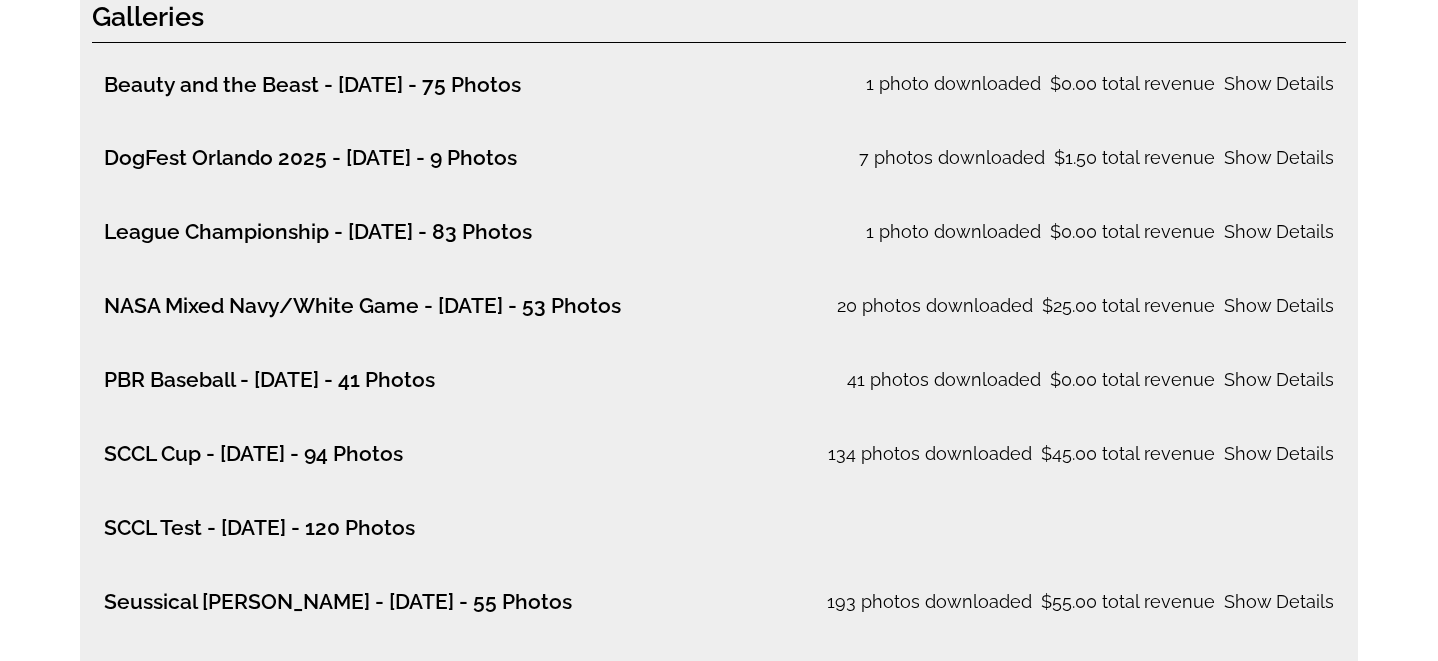 scroll, scrollTop: 0, scrollLeft: 0, axis: both 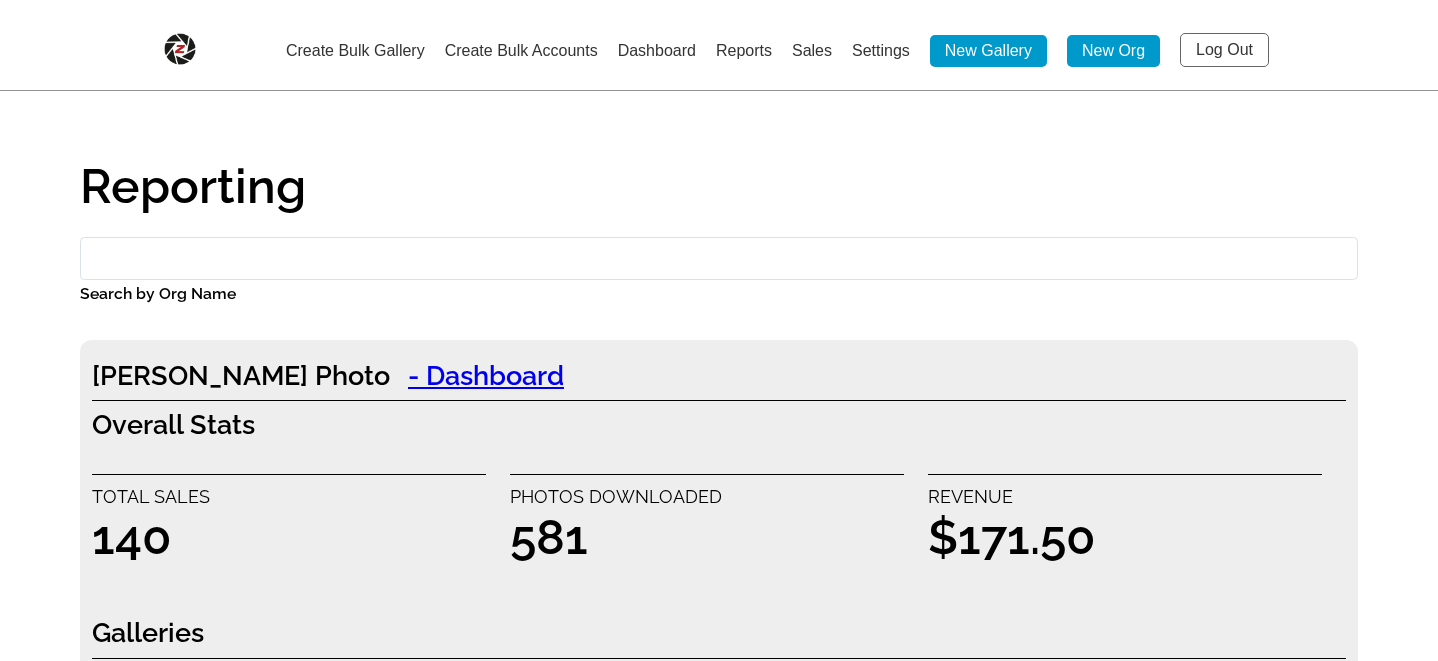 click on "Sales" at bounding box center [812, 50] 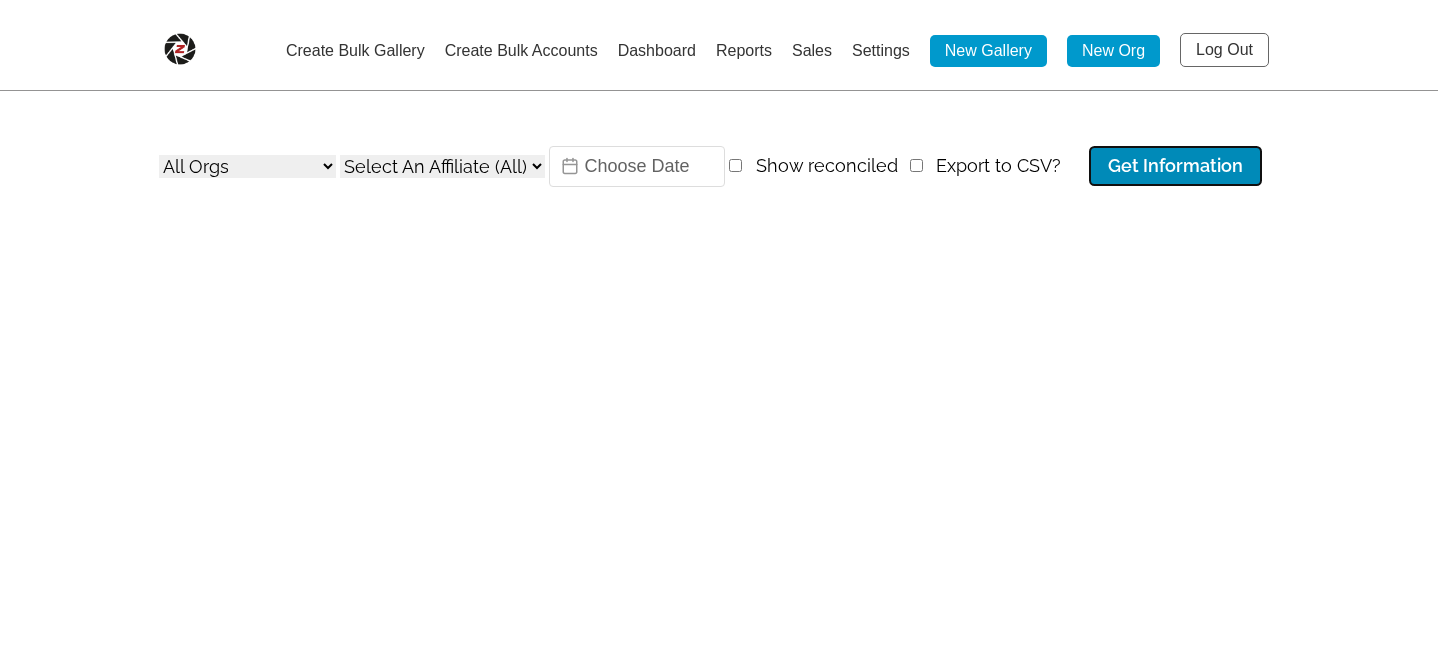 click on "Get Information" at bounding box center [1175, 166] 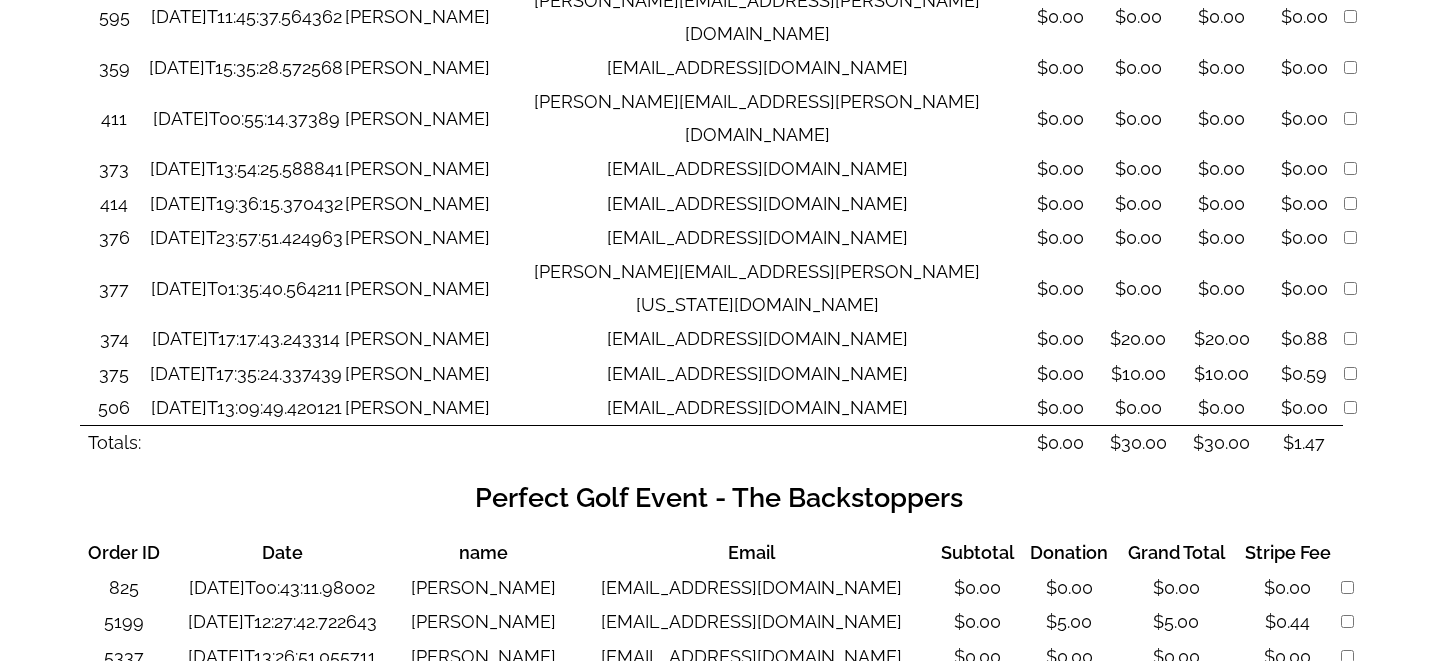 scroll, scrollTop: 0, scrollLeft: 0, axis: both 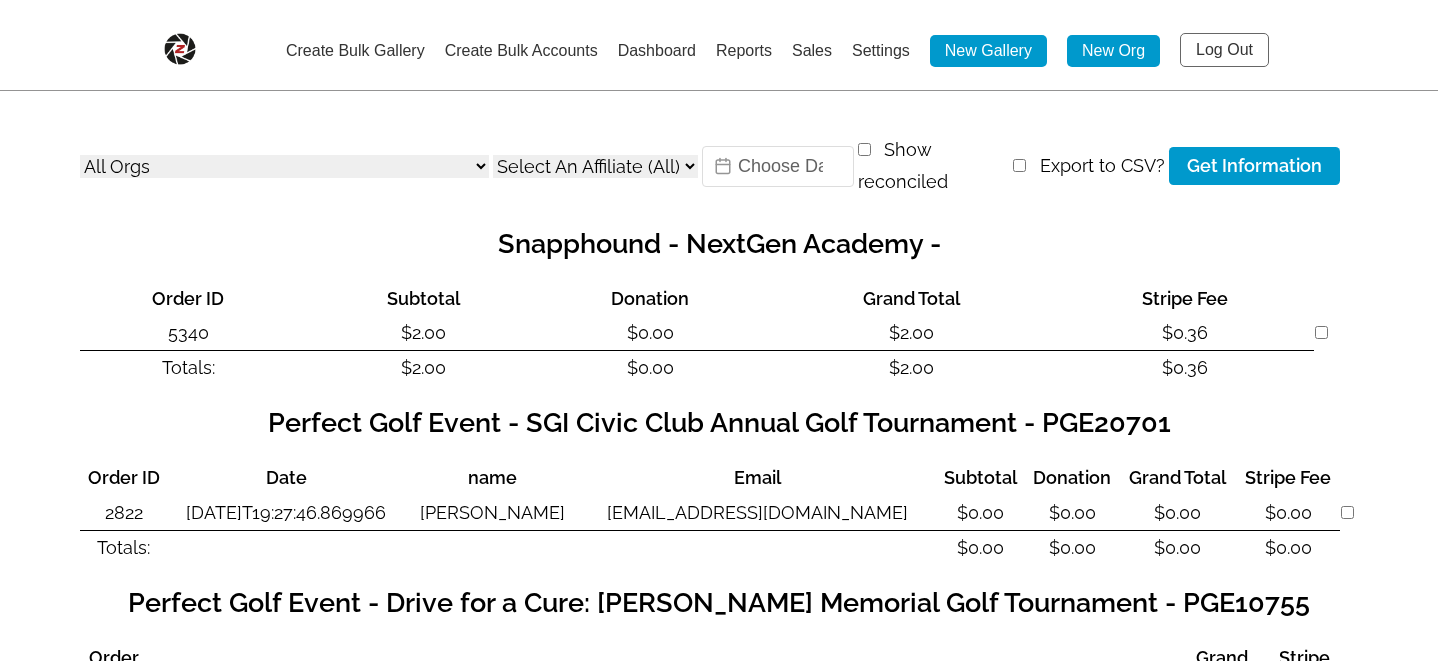 click on "Log Out" at bounding box center (1224, 50) 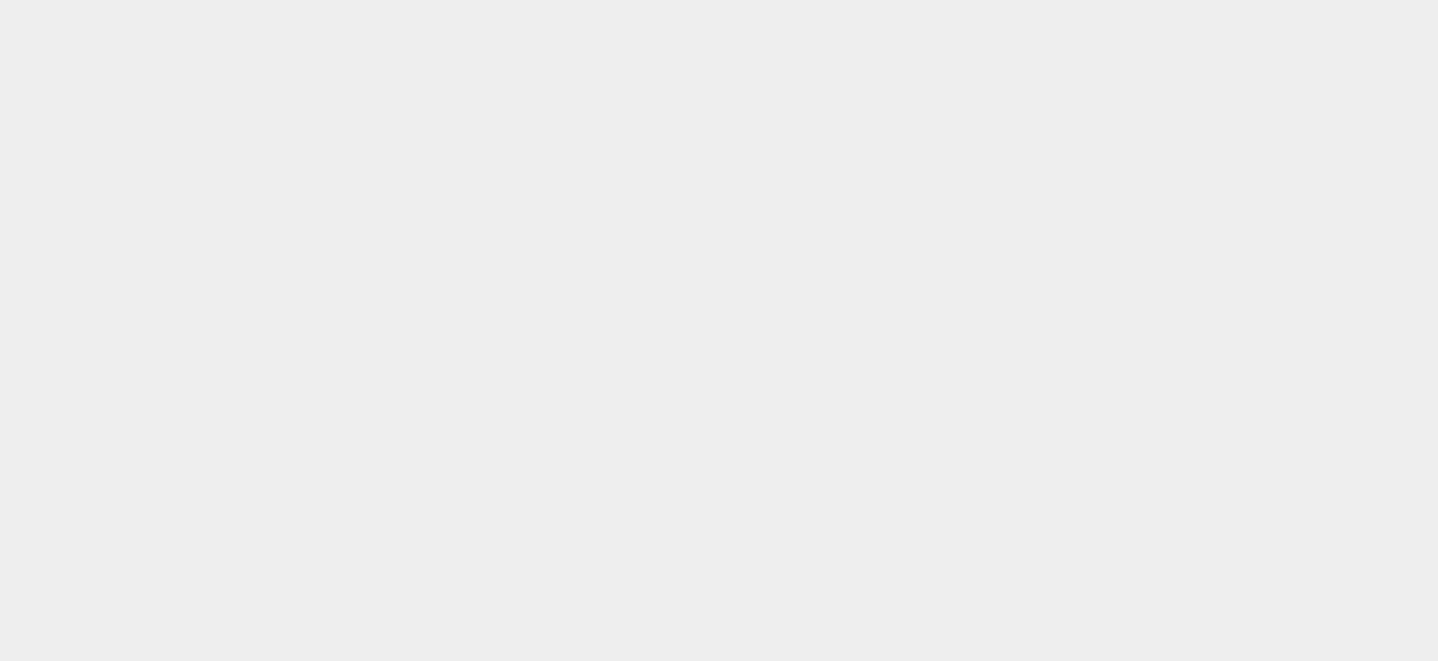 scroll, scrollTop: 0, scrollLeft: 0, axis: both 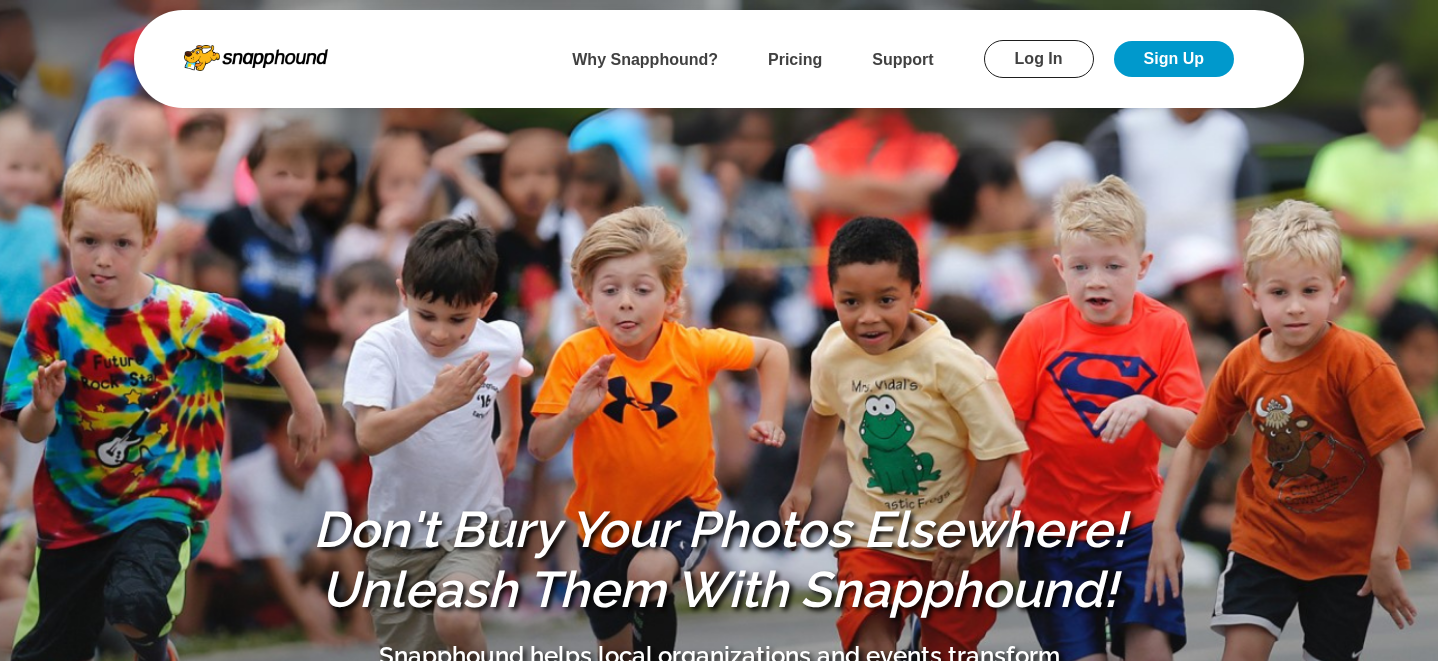 click on "Log In" at bounding box center [1039, 59] 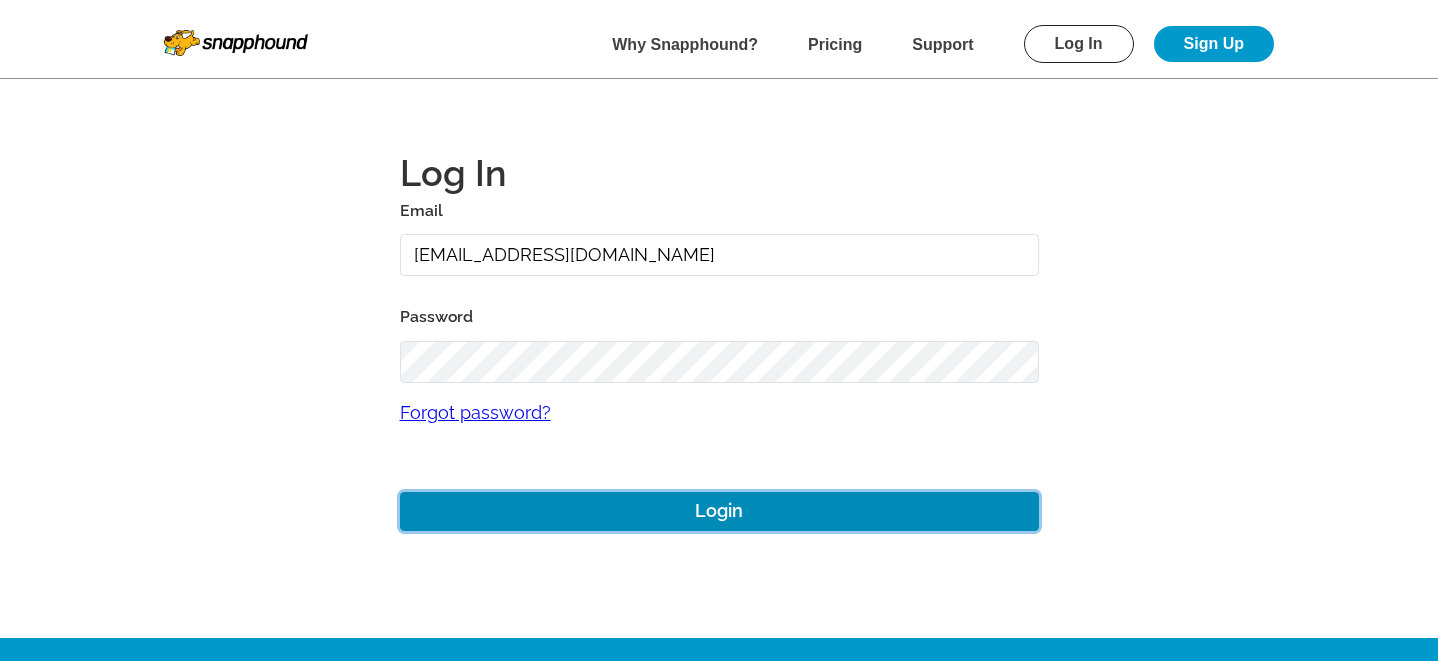 click on "Login" at bounding box center (719, 511) 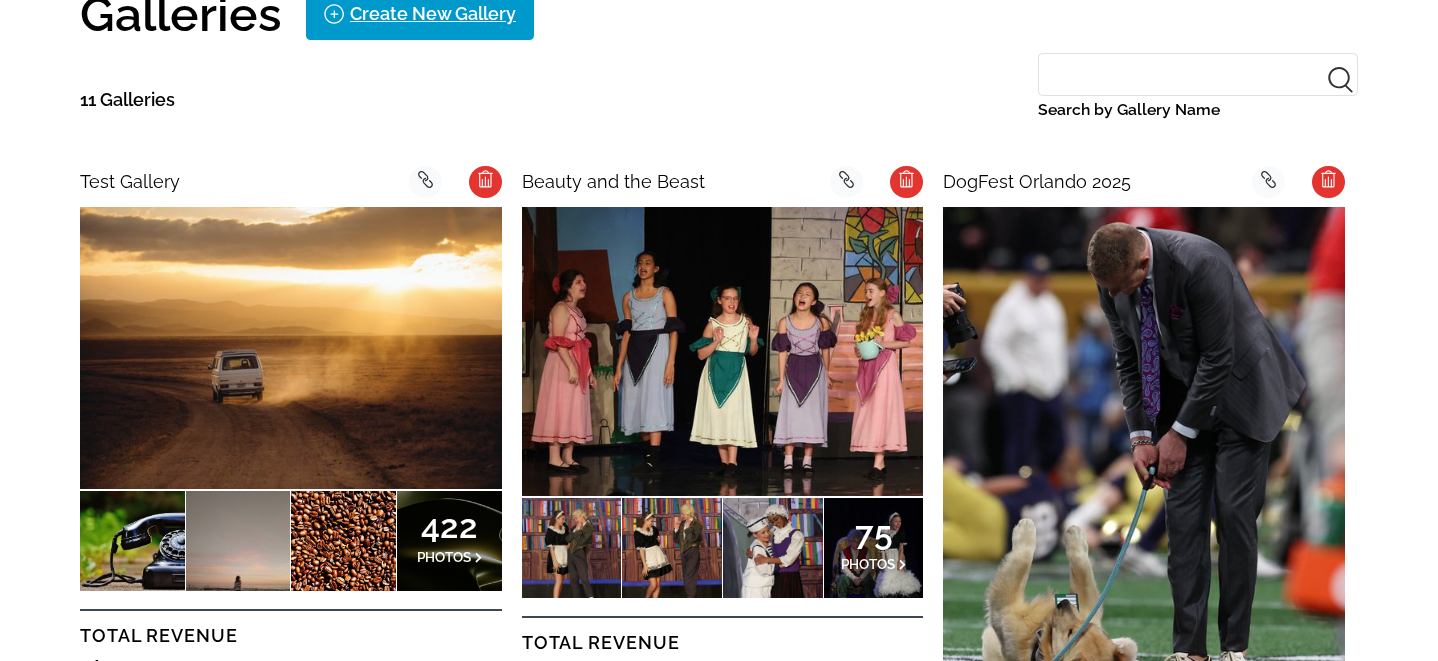 scroll, scrollTop: 491, scrollLeft: 0, axis: vertical 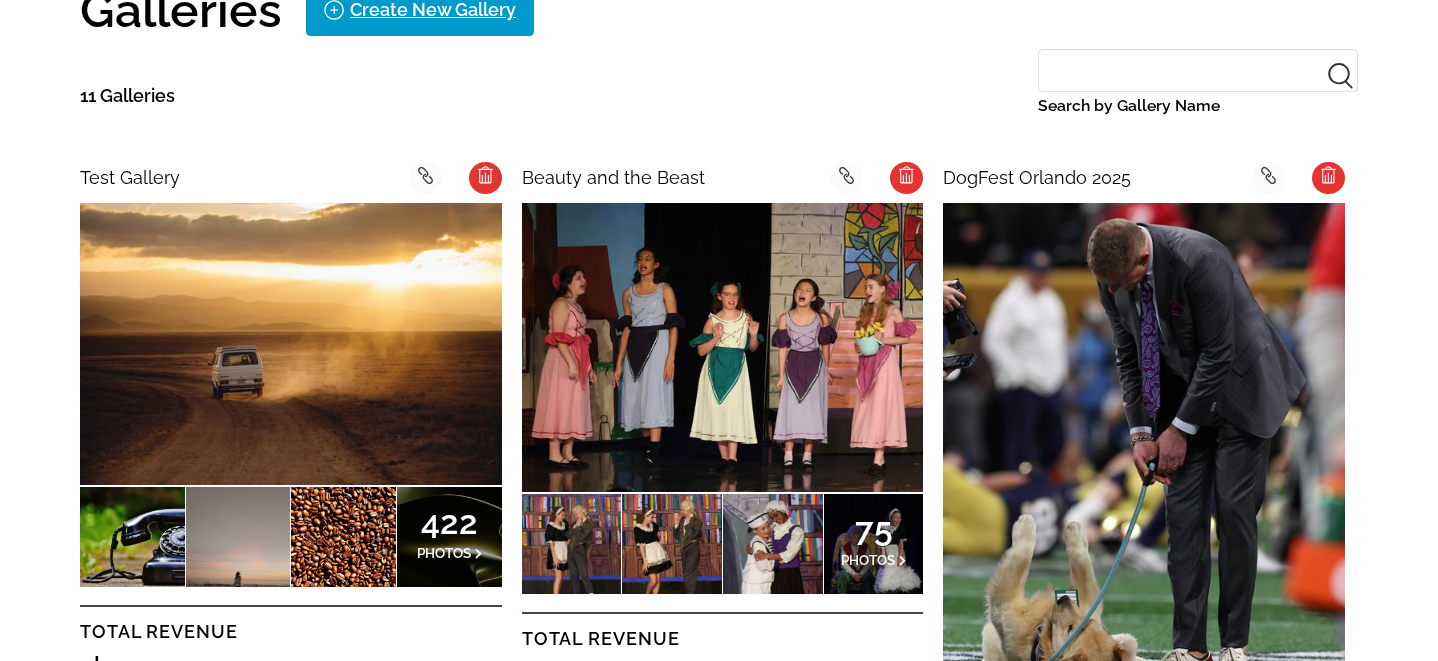 click on "background Layer 1" 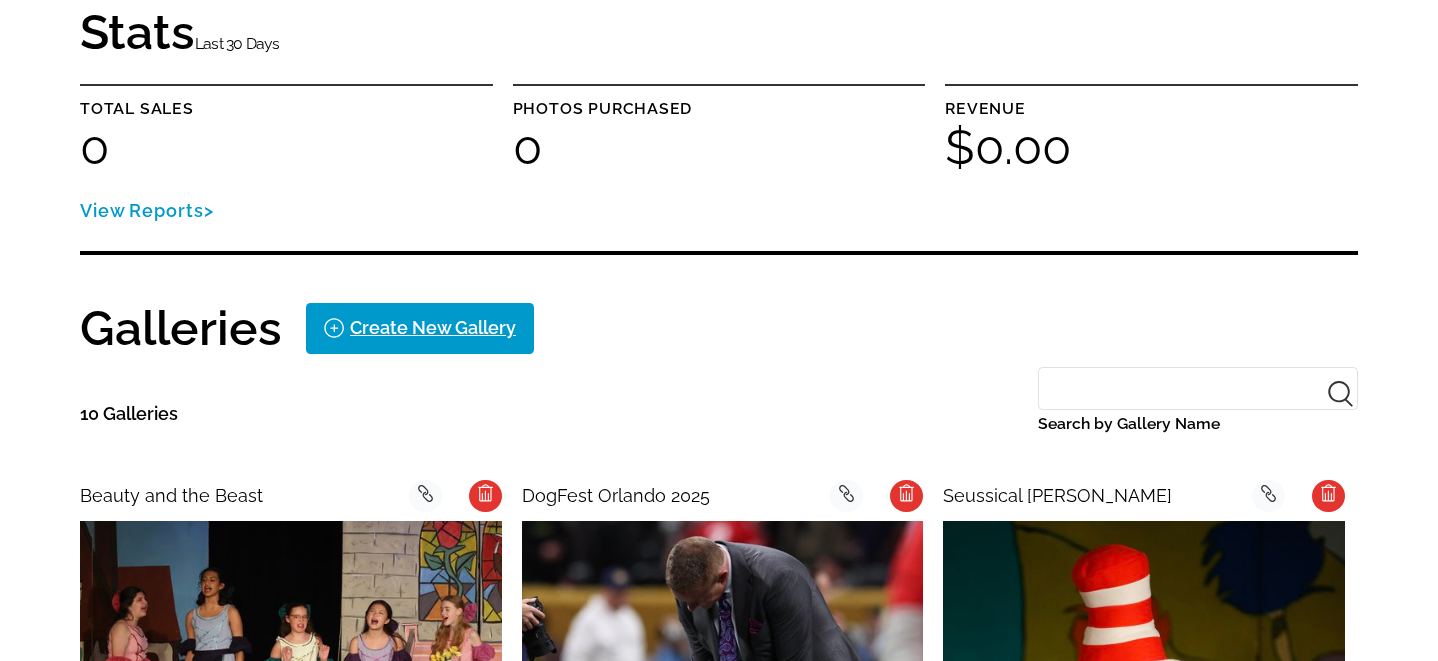 scroll, scrollTop: 0, scrollLeft: 0, axis: both 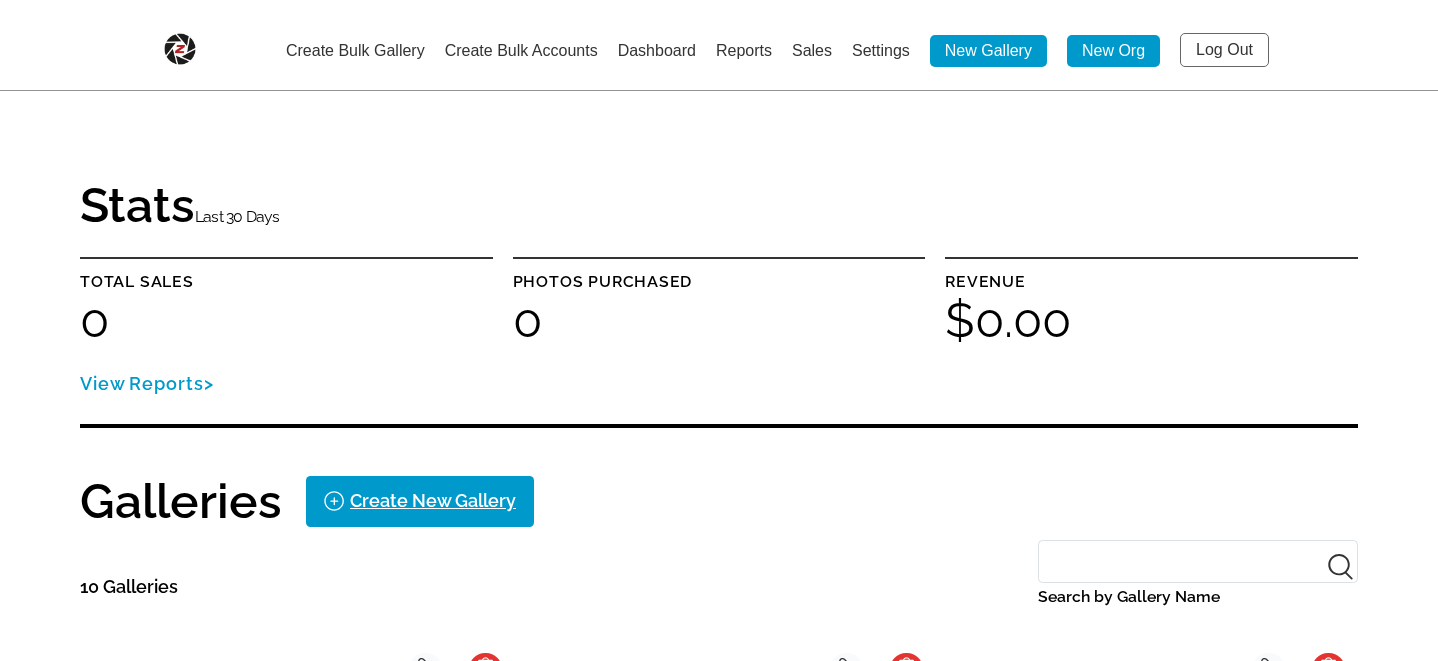 click on "Log Out" at bounding box center [1224, 50] 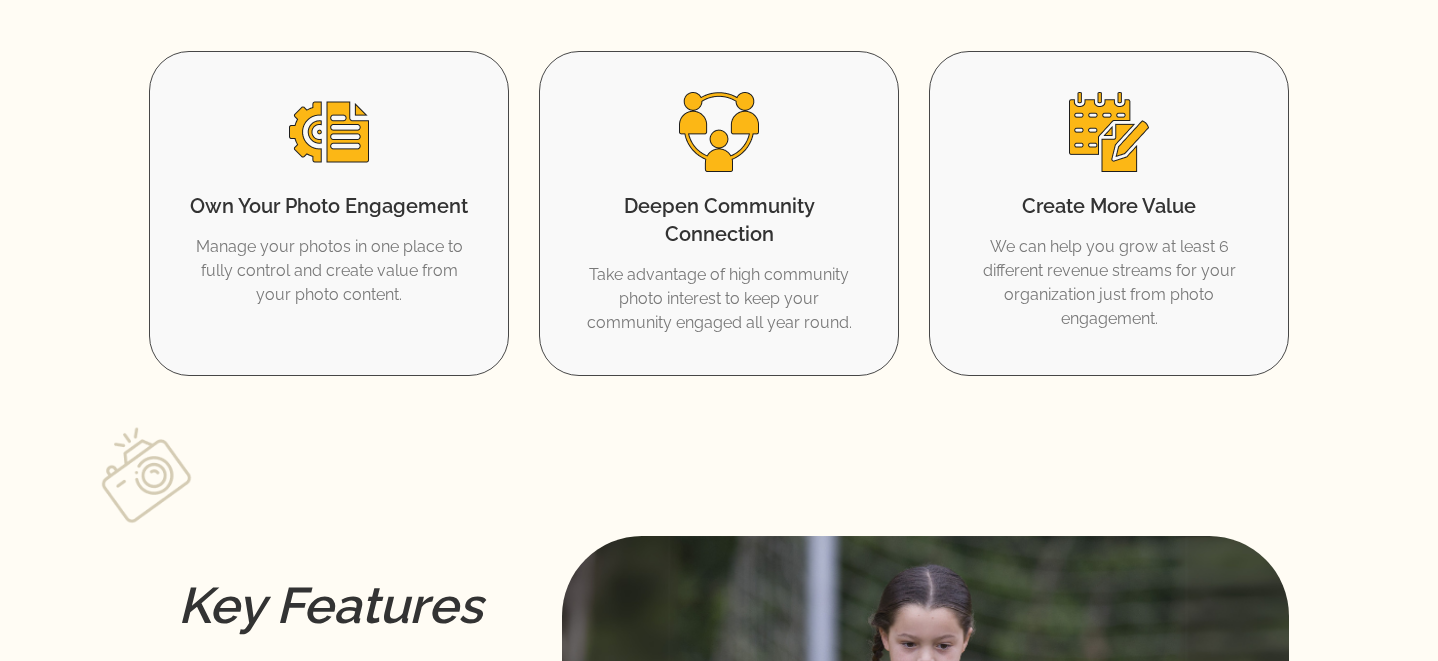 scroll, scrollTop: 0, scrollLeft: 0, axis: both 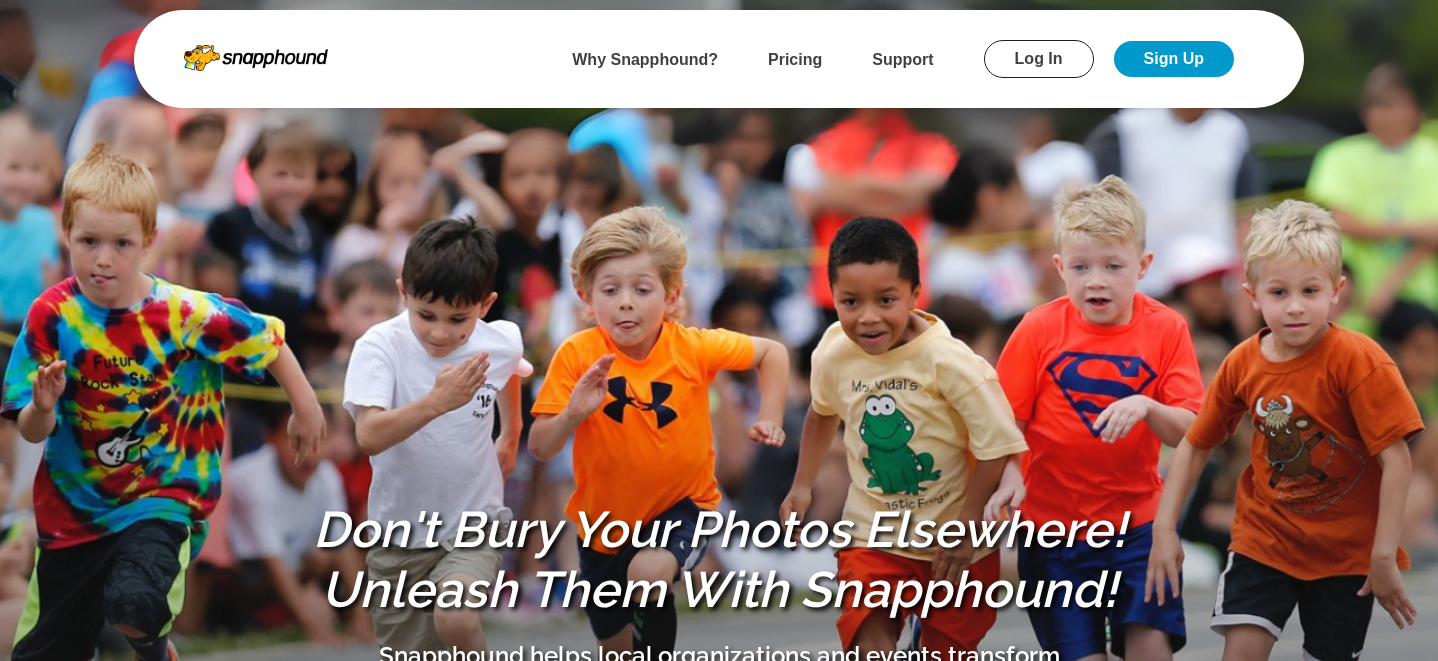 click on "Log In" at bounding box center [1039, 59] 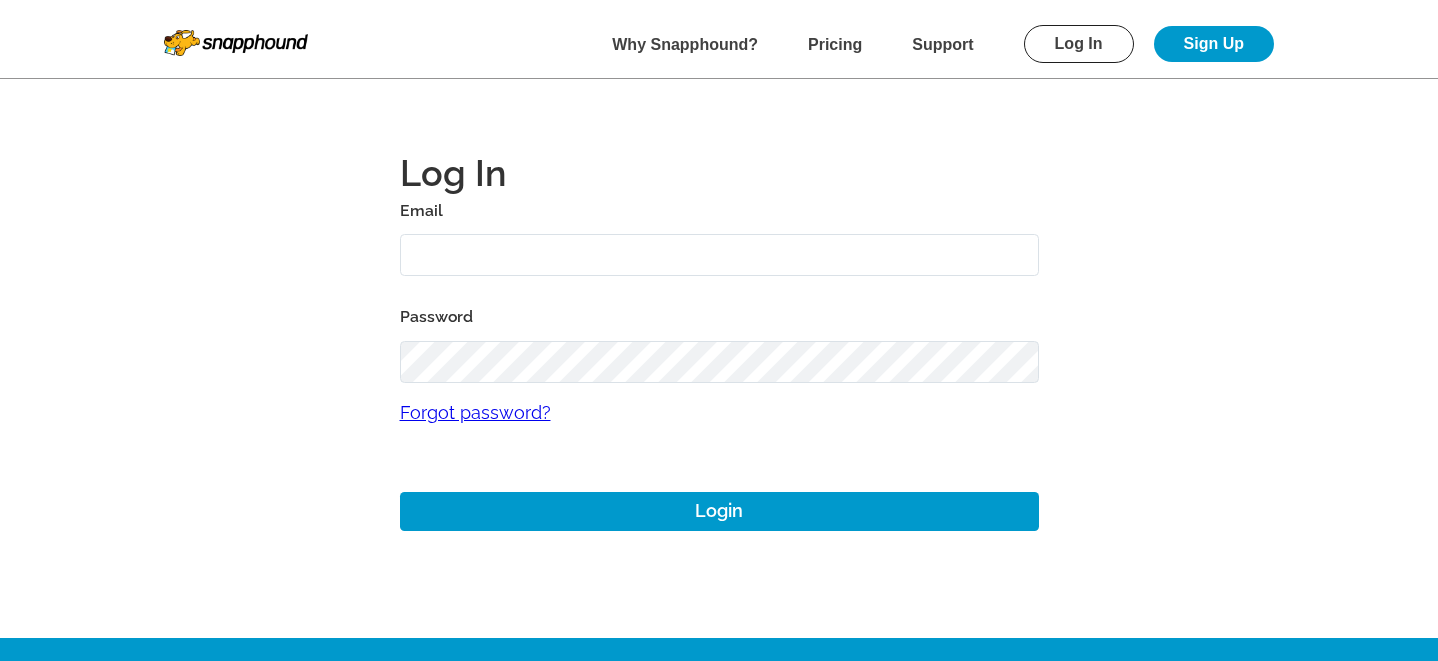 type on "mikezarrilli14@yahoo.com" 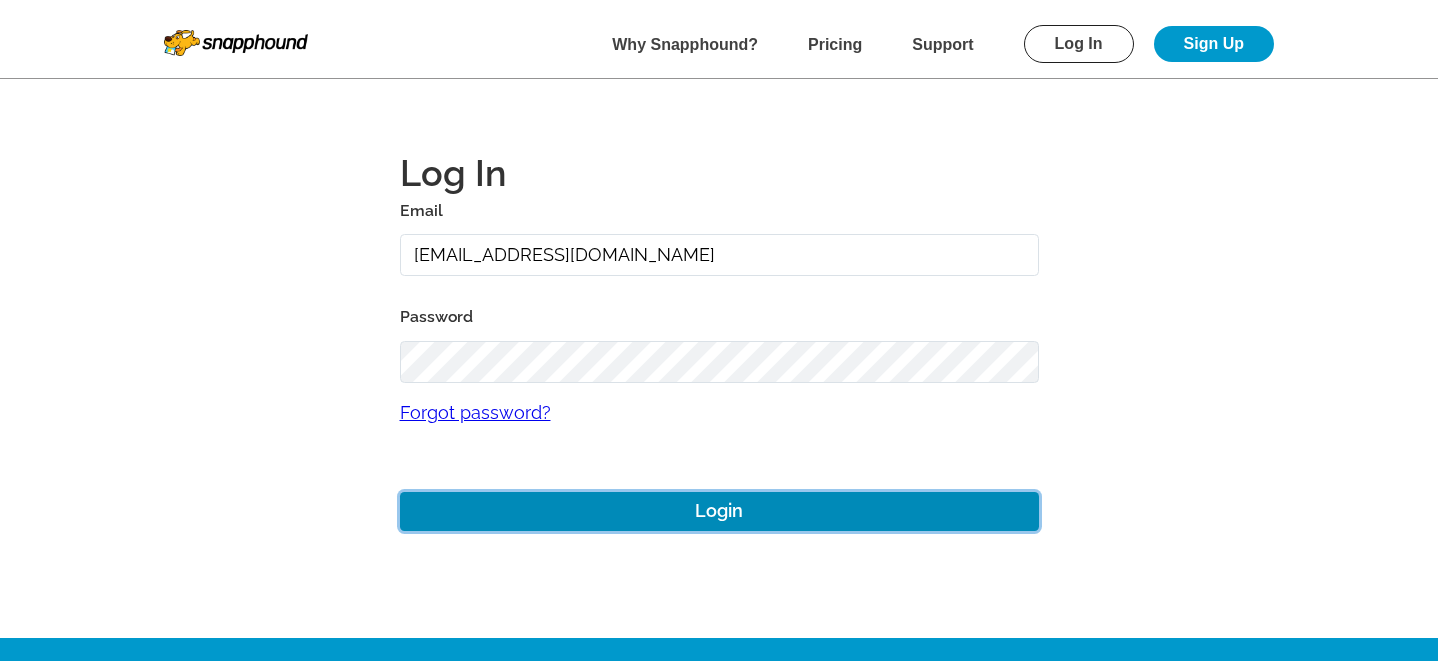 click on "Login" at bounding box center (719, 511) 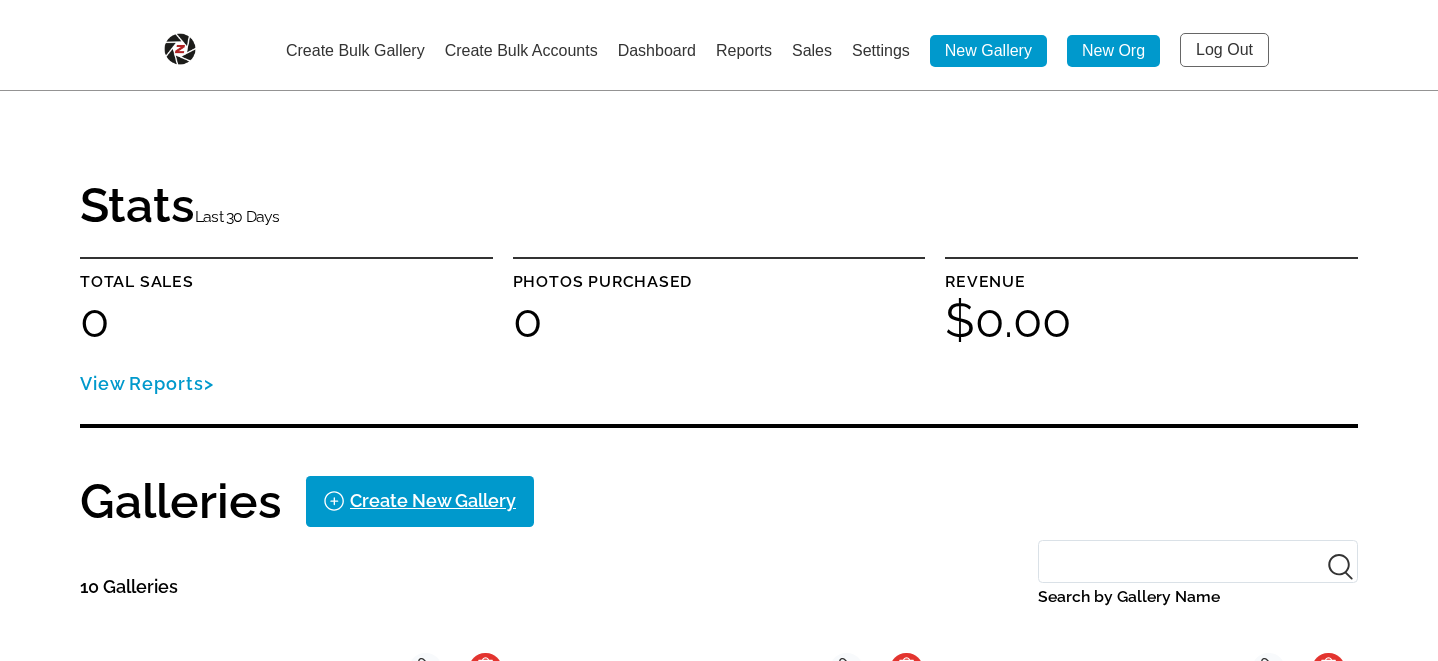 click on "Dashboard" at bounding box center [657, 50] 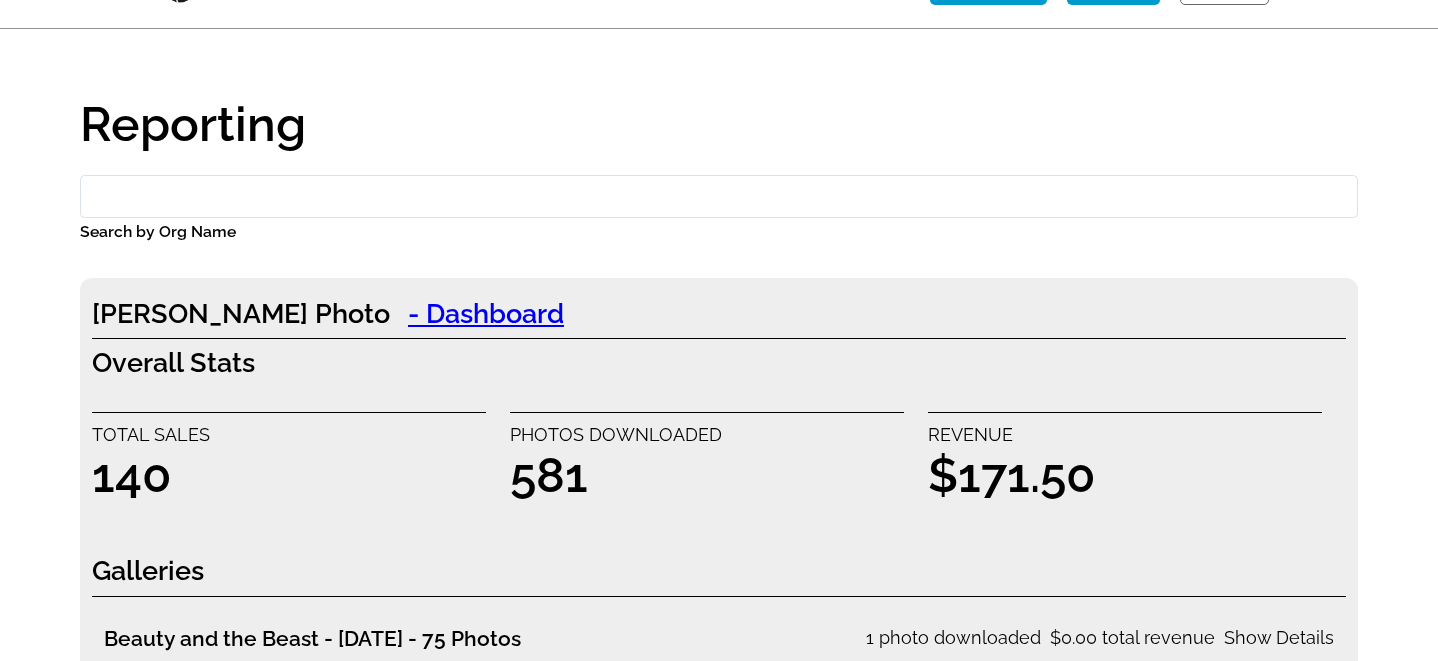 scroll, scrollTop: 0, scrollLeft: 0, axis: both 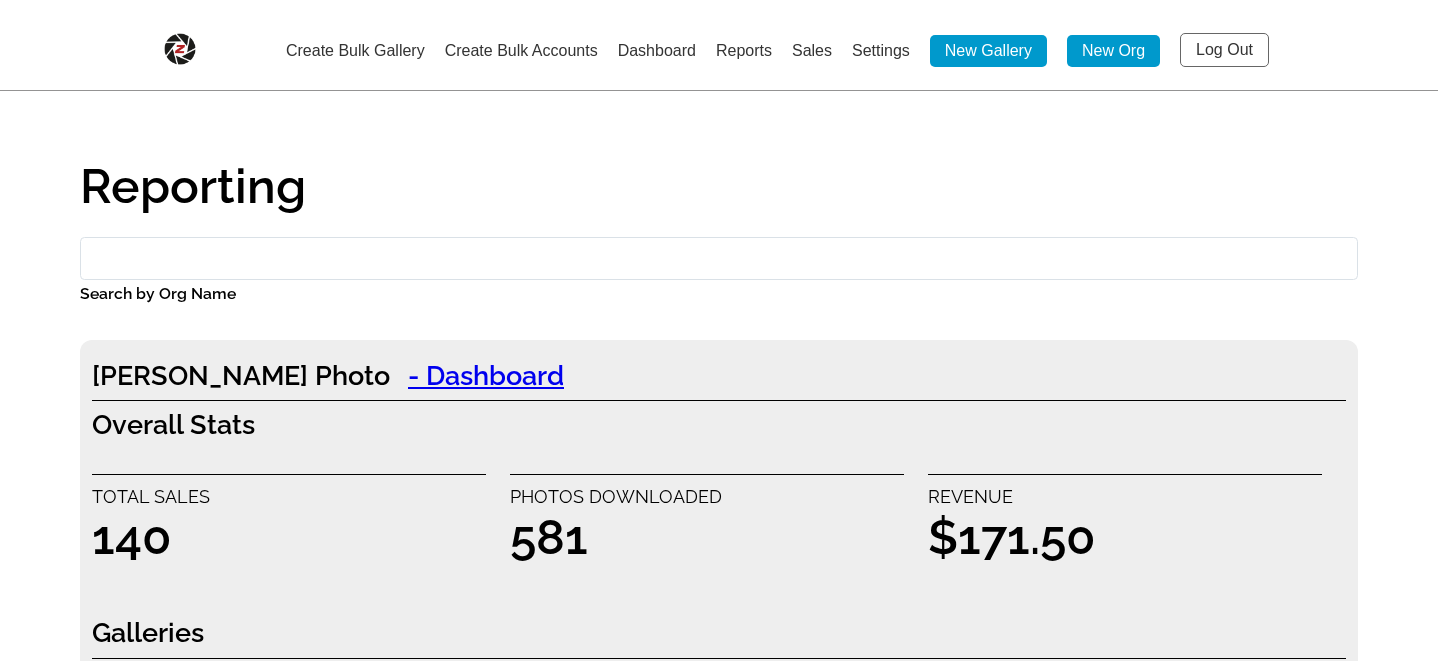 click on "Log Out" at bounding box center [1224, 50] 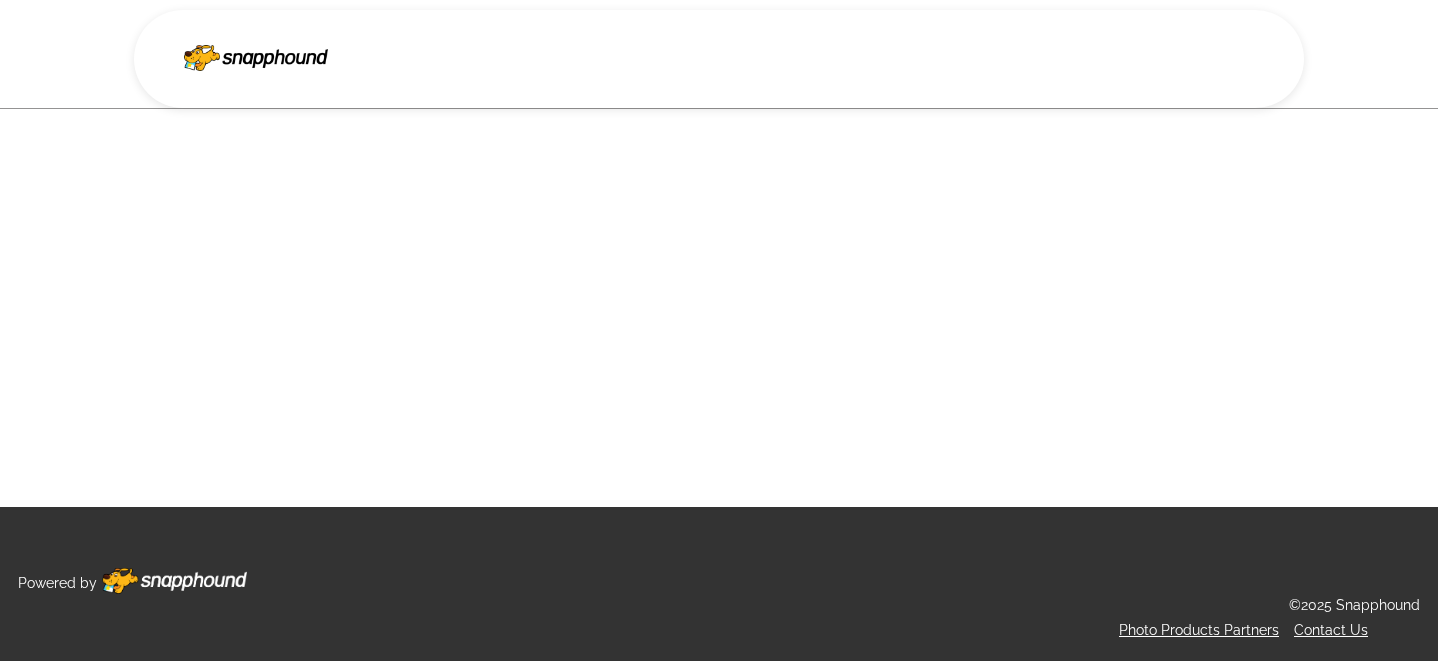 scroll, scrollTop: 0, scrollLeft: 0, axis: both 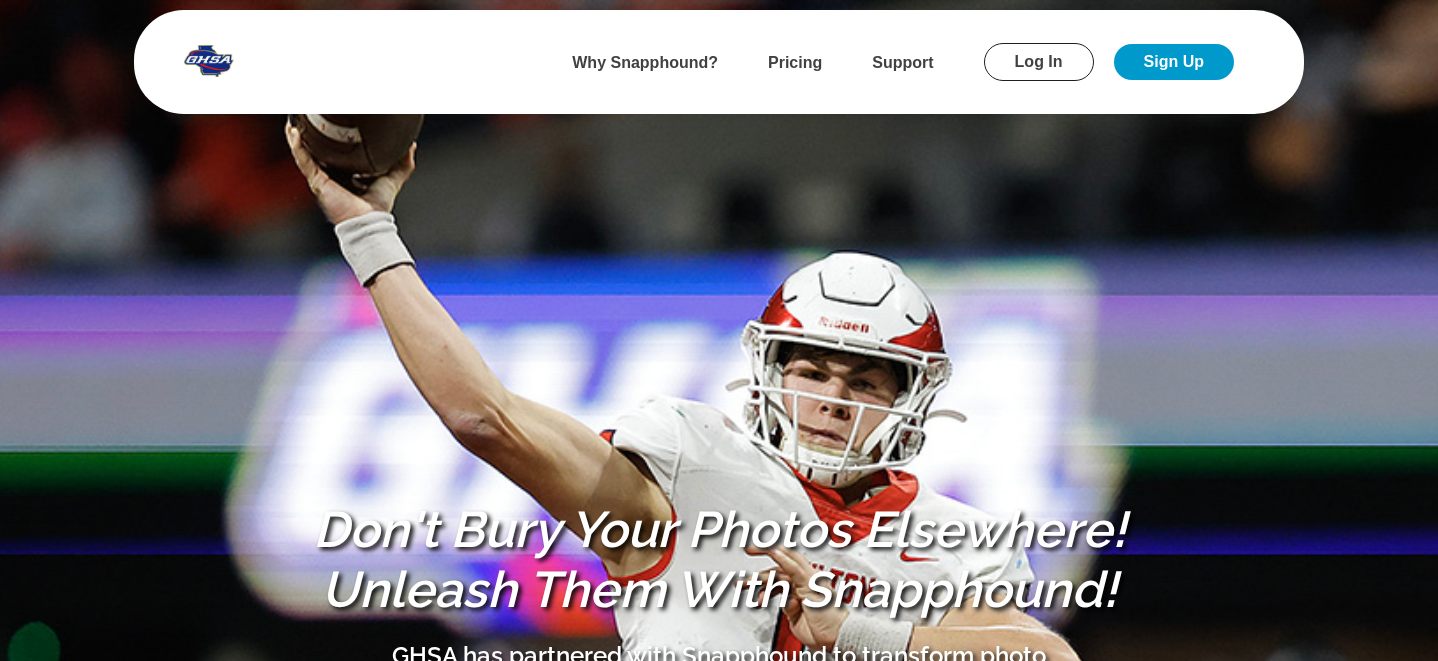 click on "Log In" at bounding box center (1039, 62) 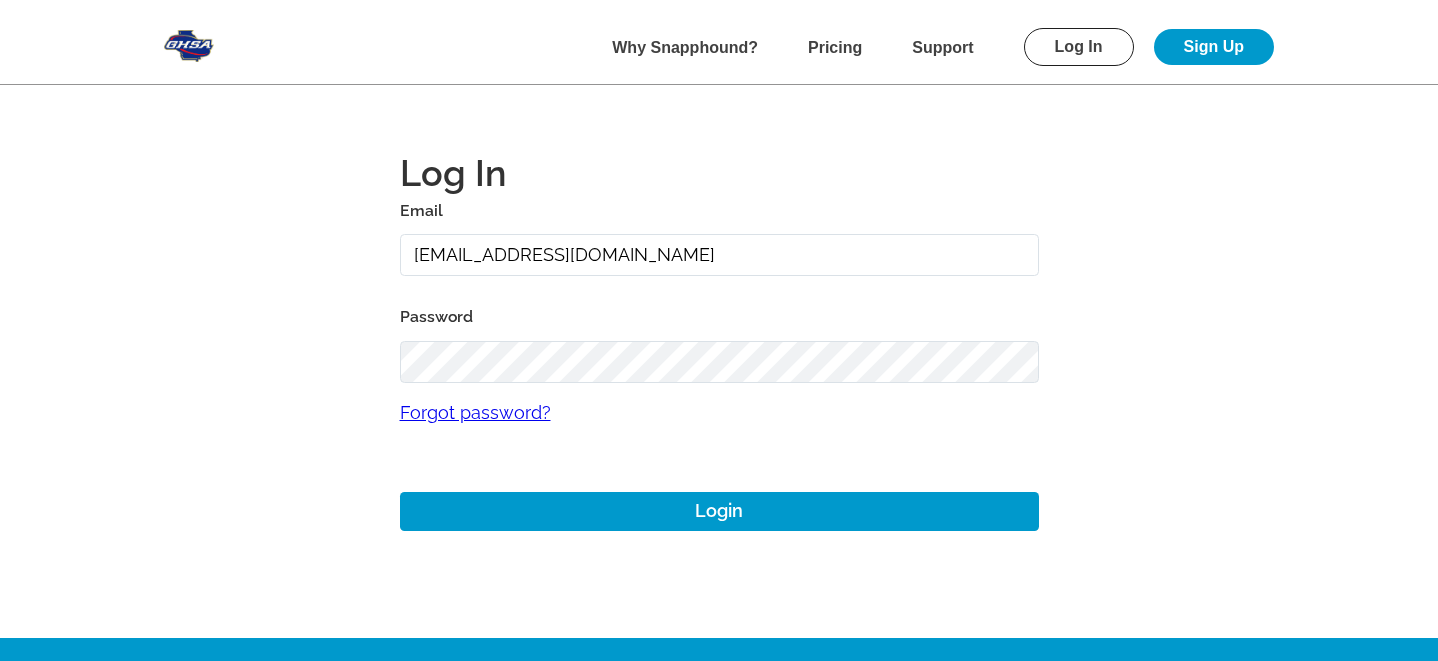 click on "[EMAIL_ADDRESS][DOMAIN_NAME]" at bounding box center [719, 255] 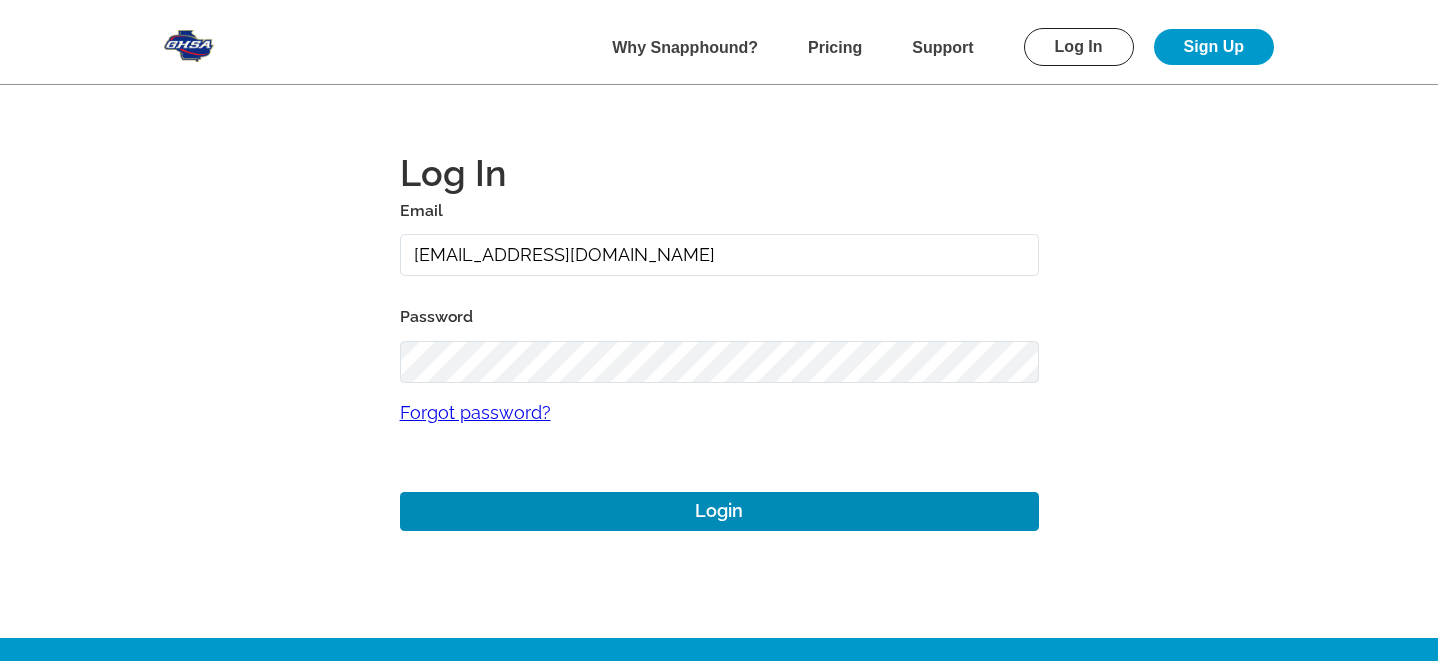 type on "alansharp@sharpedgeventures.com" 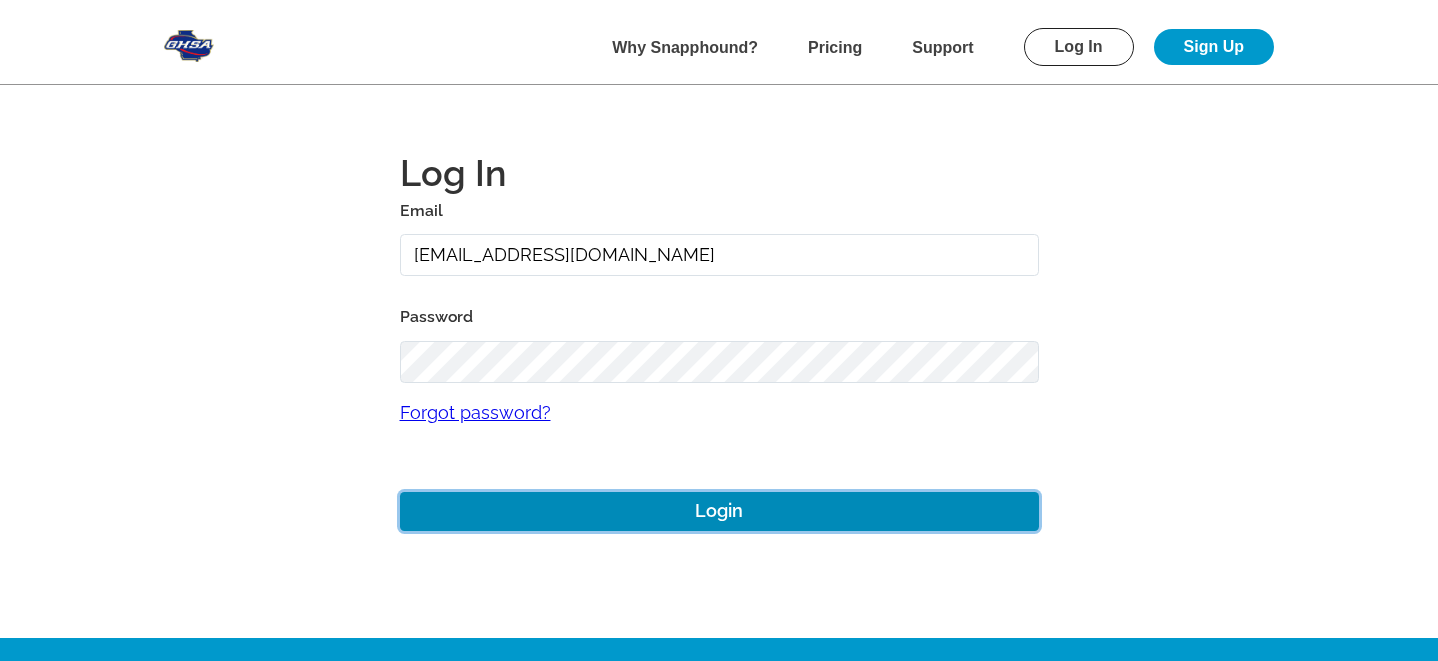 click on "Login" at bounding box center [719, 511] 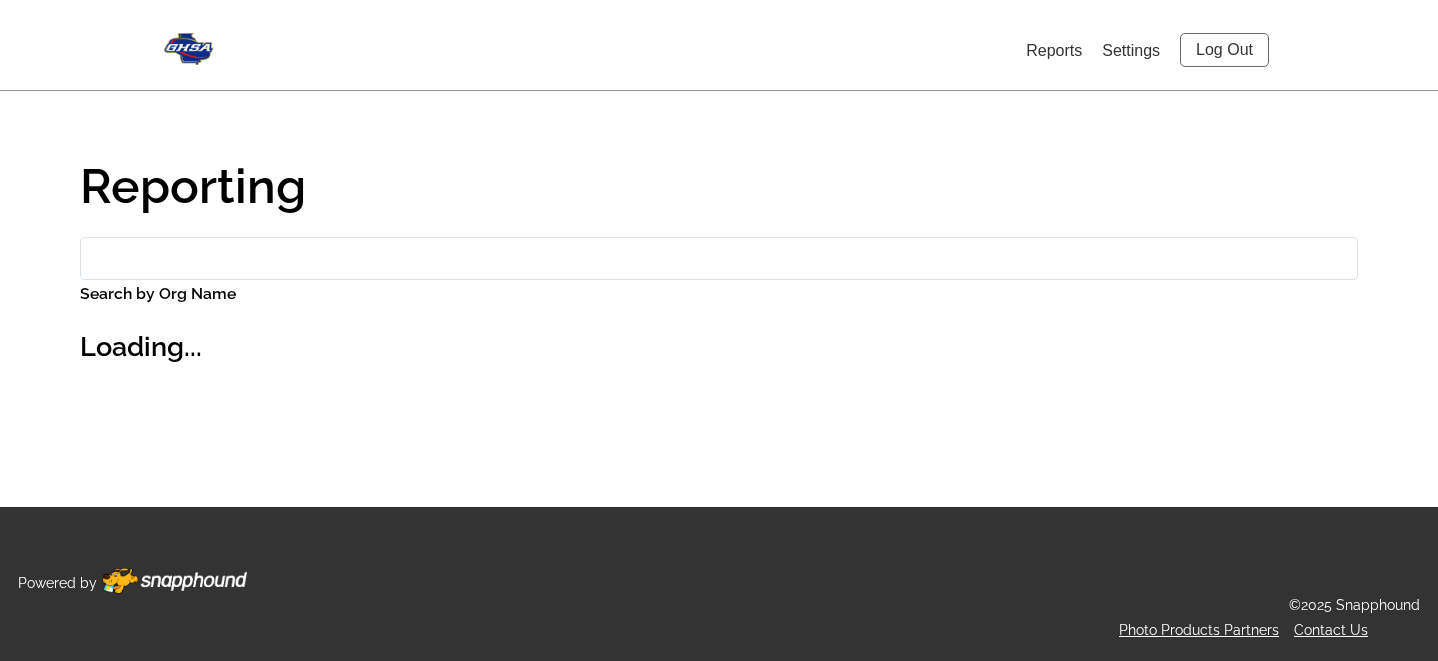 click on "Reports" at bounding box center [1054, 50] 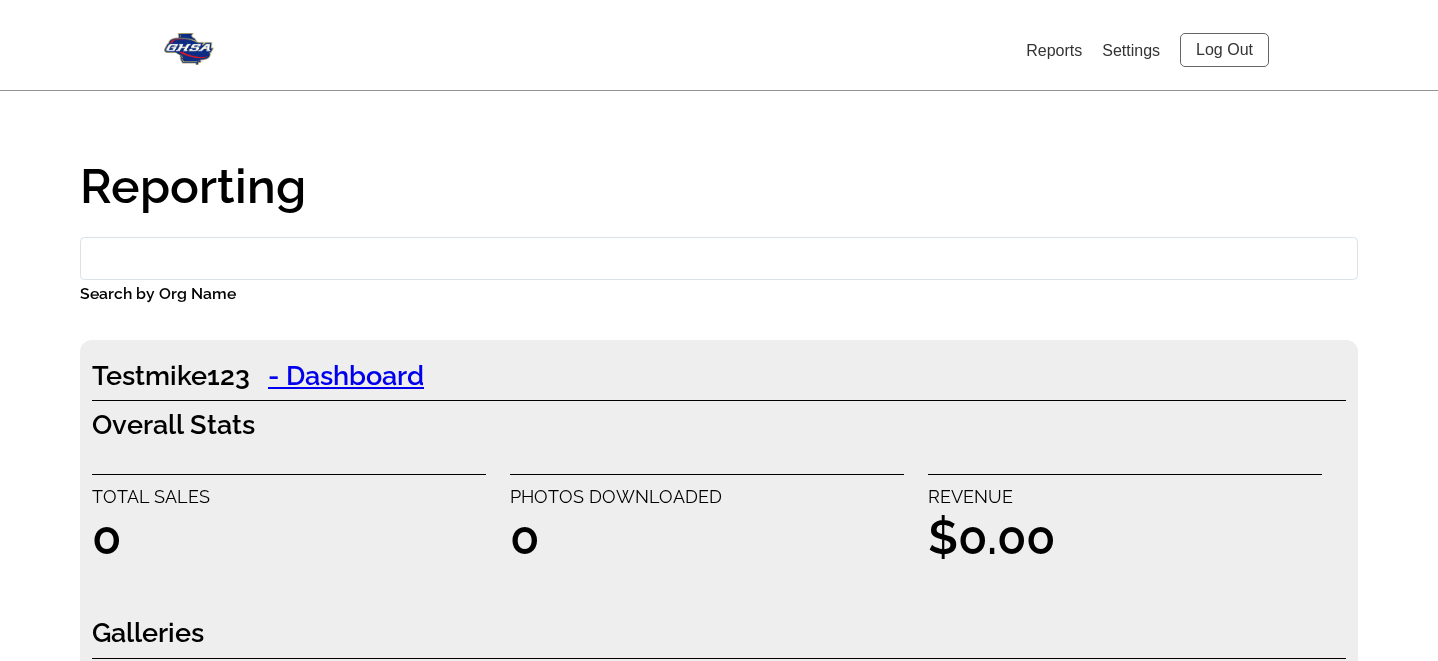 click on "Log Out" at bounding box center [1224, 50] 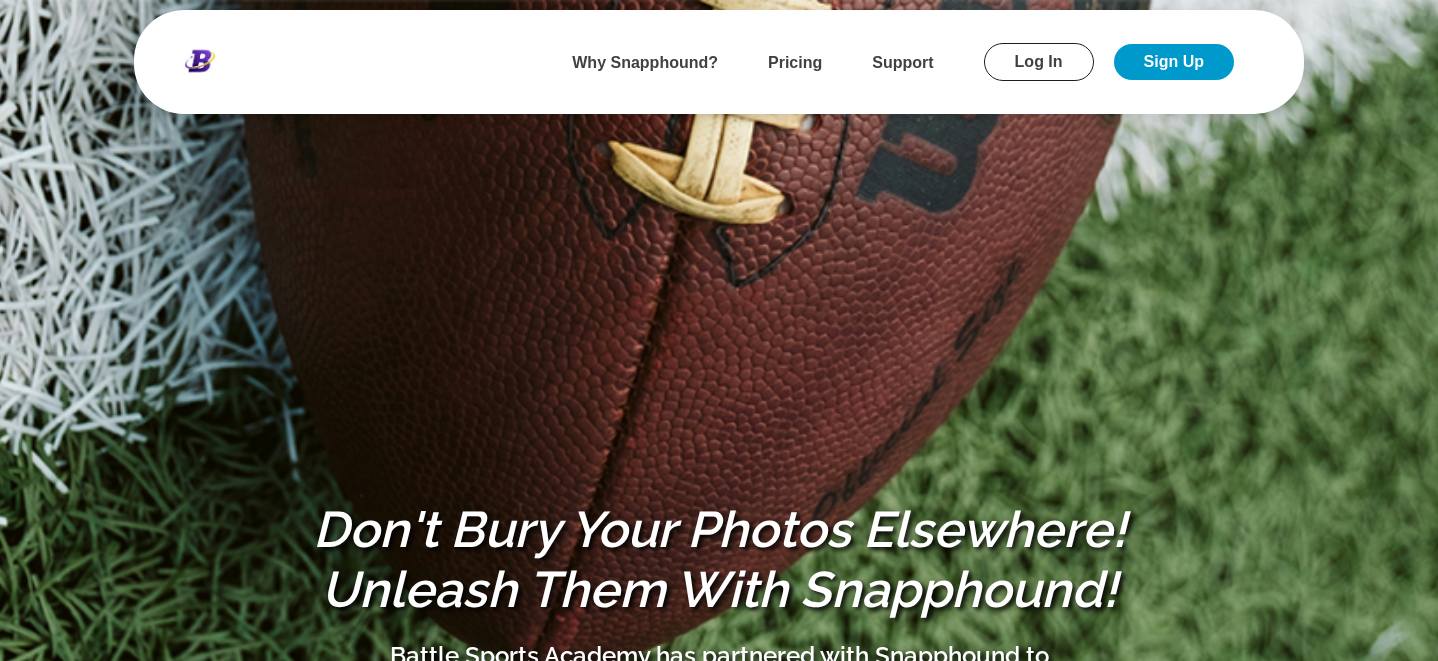 scroll, scrollTop: 0, scrollLeft: 0, axis: both 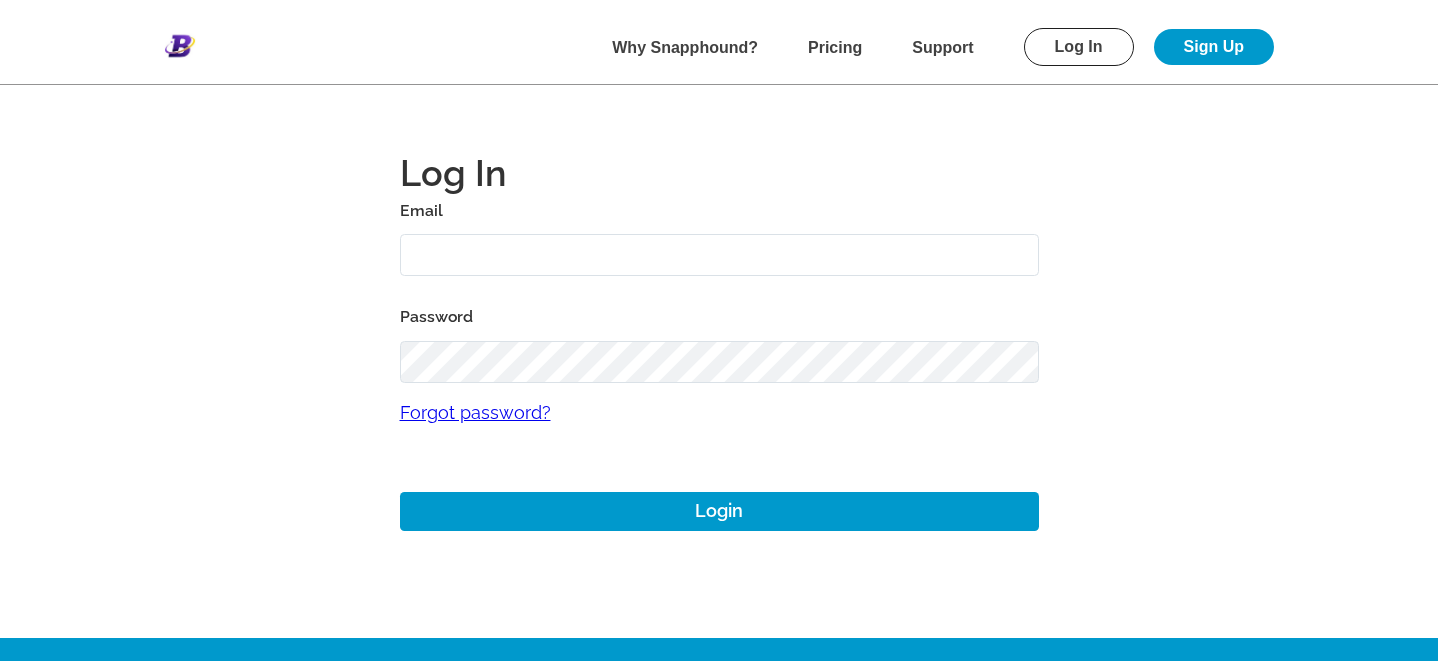 type on "[EMAIL_ADDRESS][DOMAIN_NAME]" 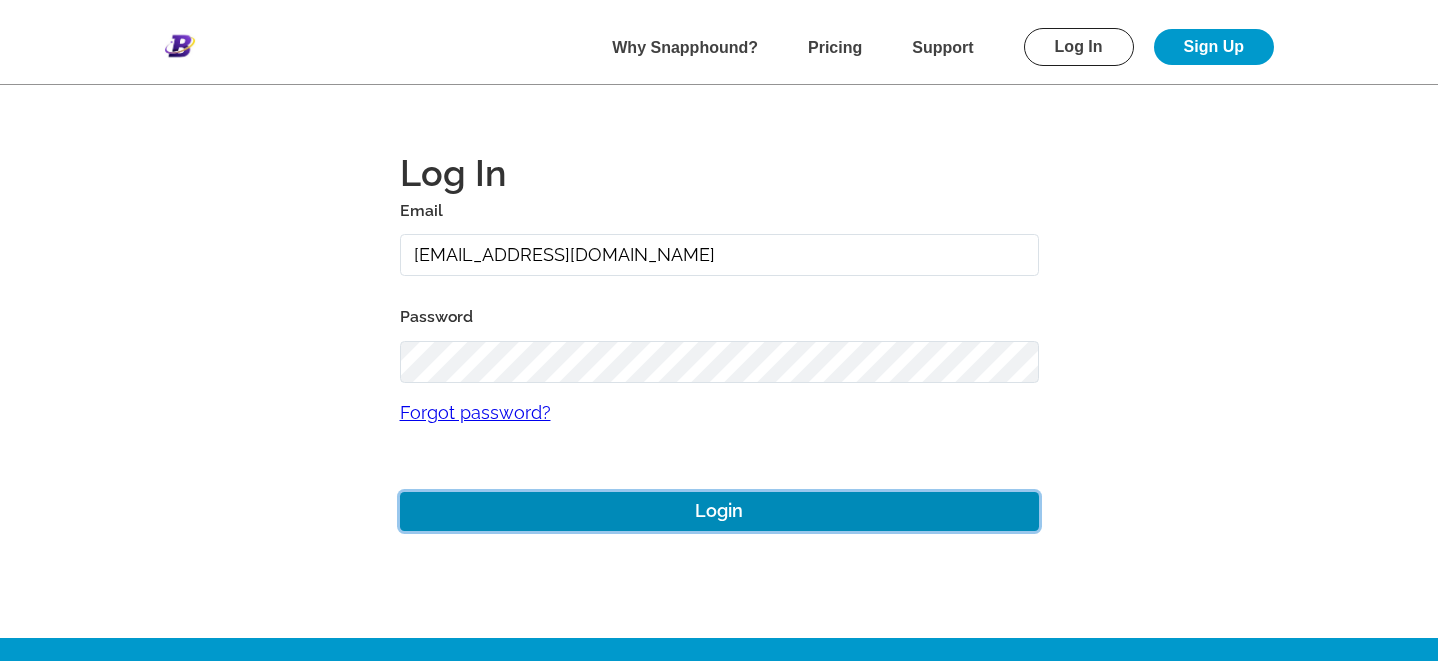 click on "Login" at bounding box center (719, 511) 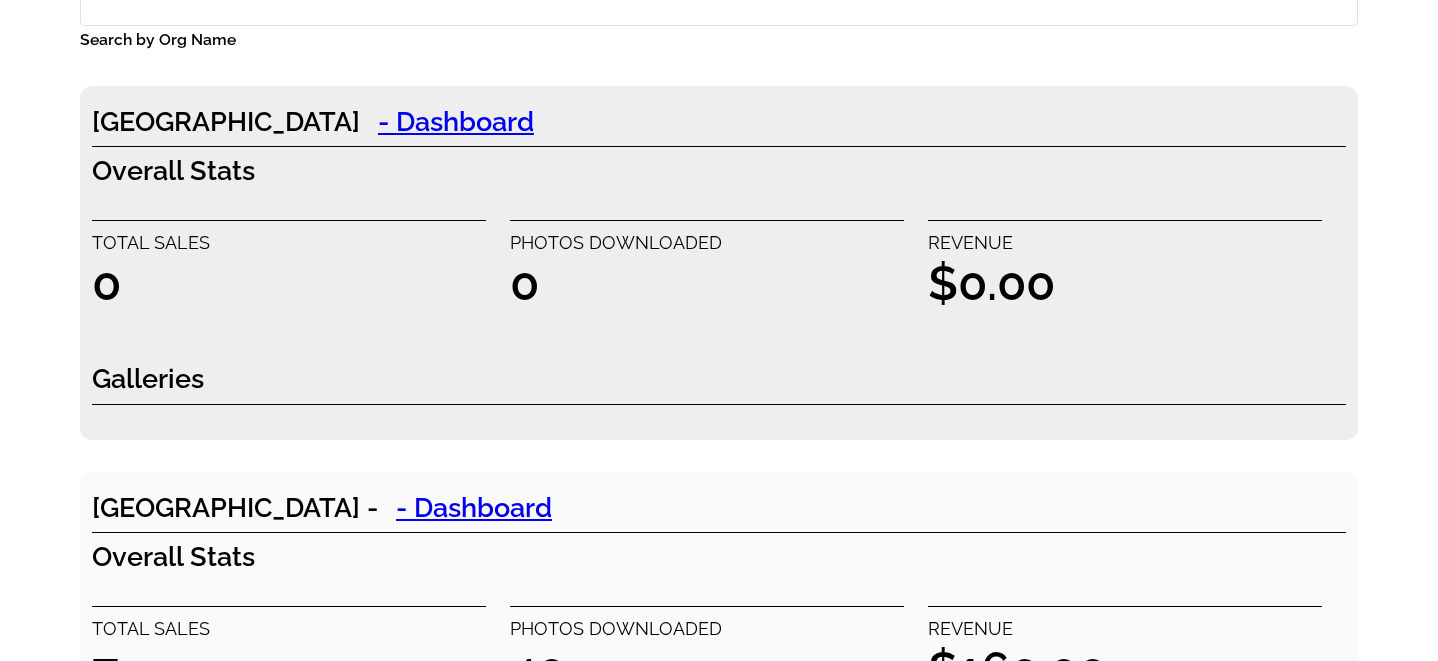 scroll, scrollTop: 459, scrollLeft: 0, axis: vertical 